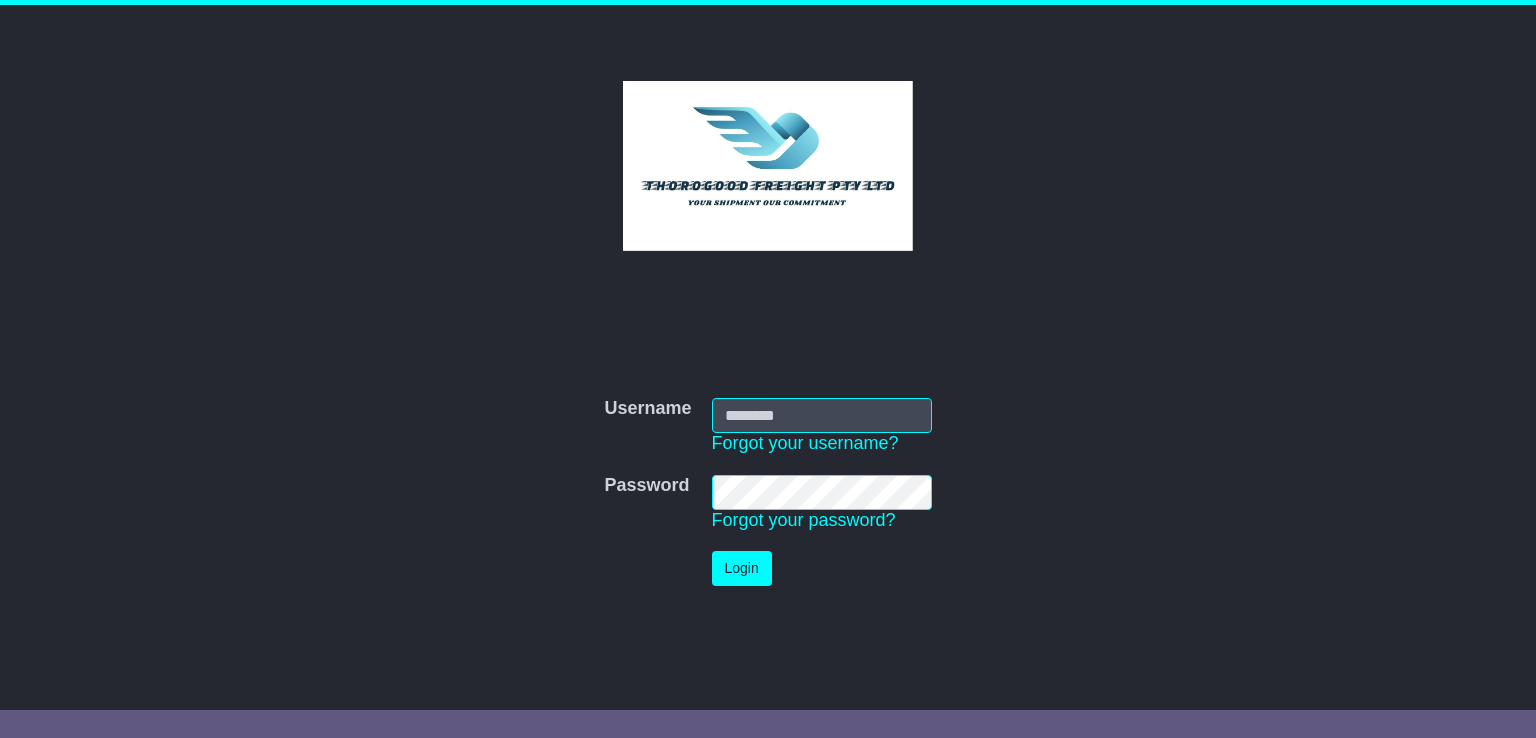 scroll, scrollTop: 0, scrollLeft: 0, axis: both 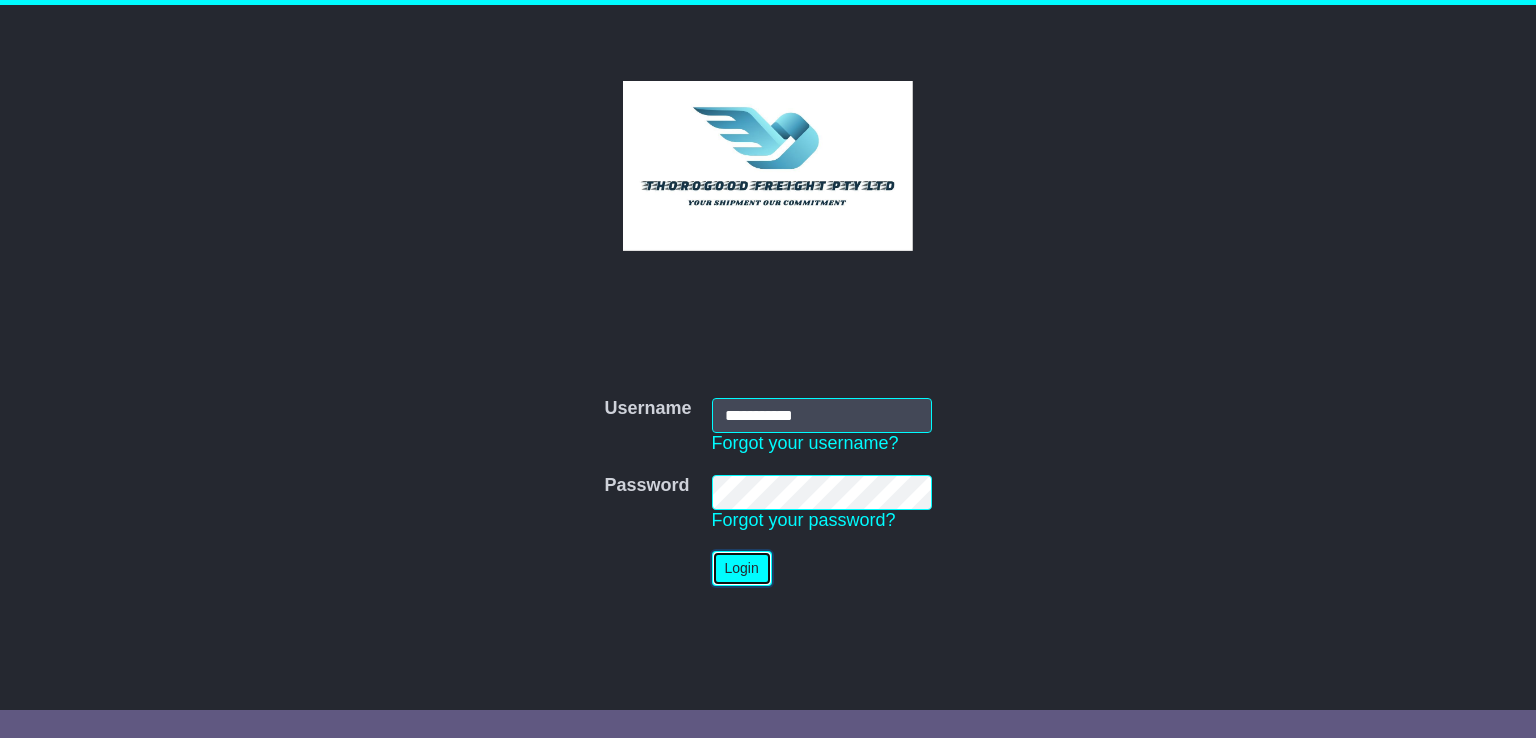 click on "Login" at bounding box center [742, 568] 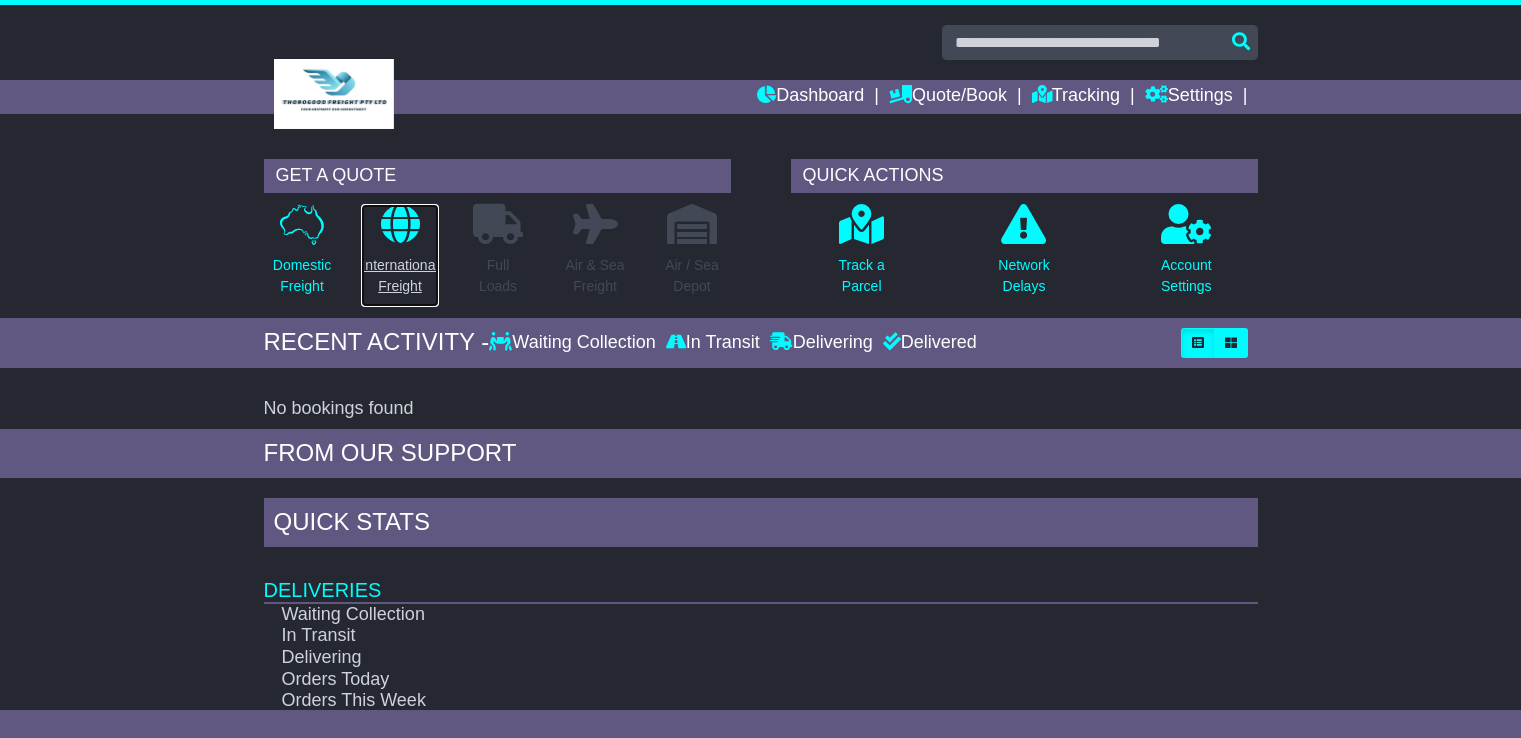 click on "International Freight" at bounding box center (399, 255) 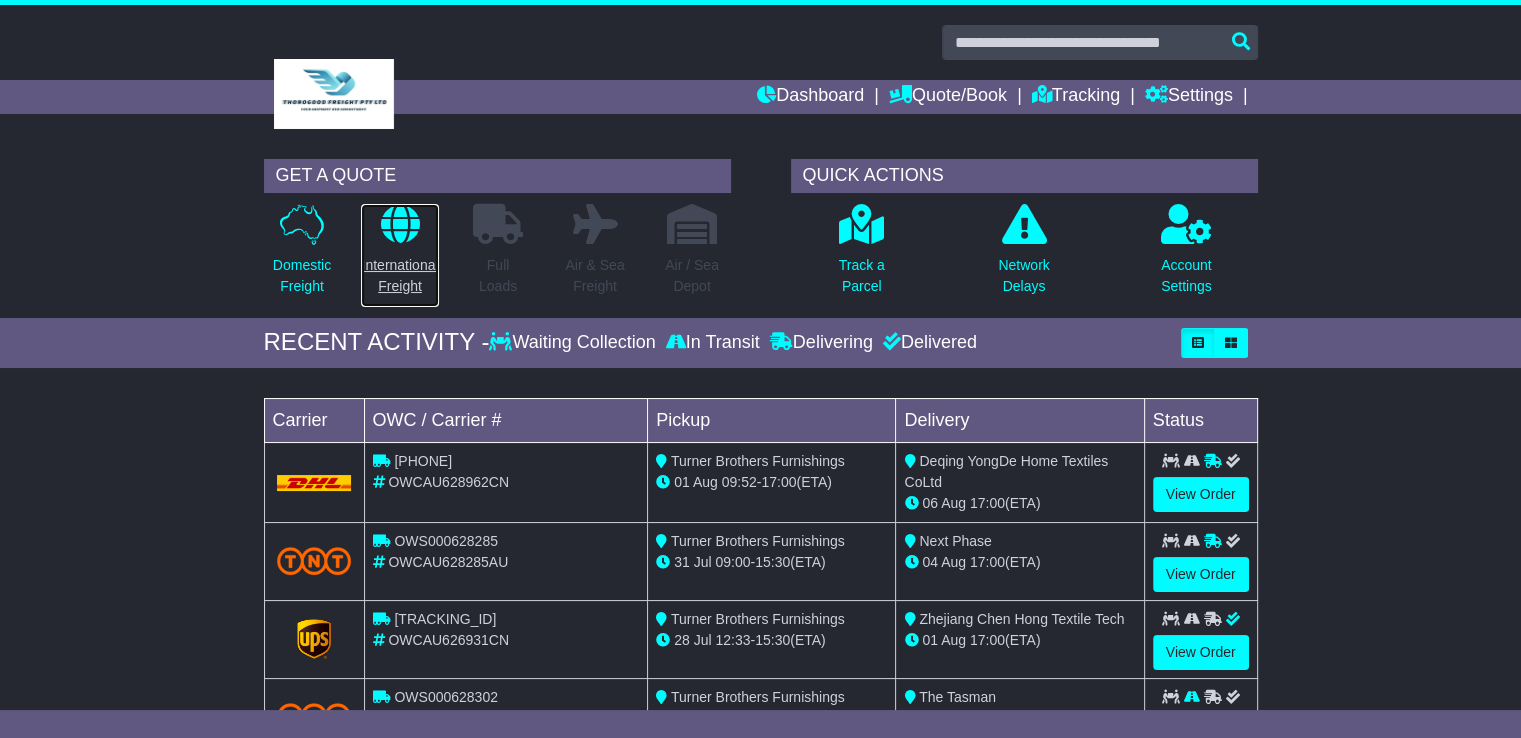 scroll, scrollTop: 0, scrollLeft: 0, axis: both 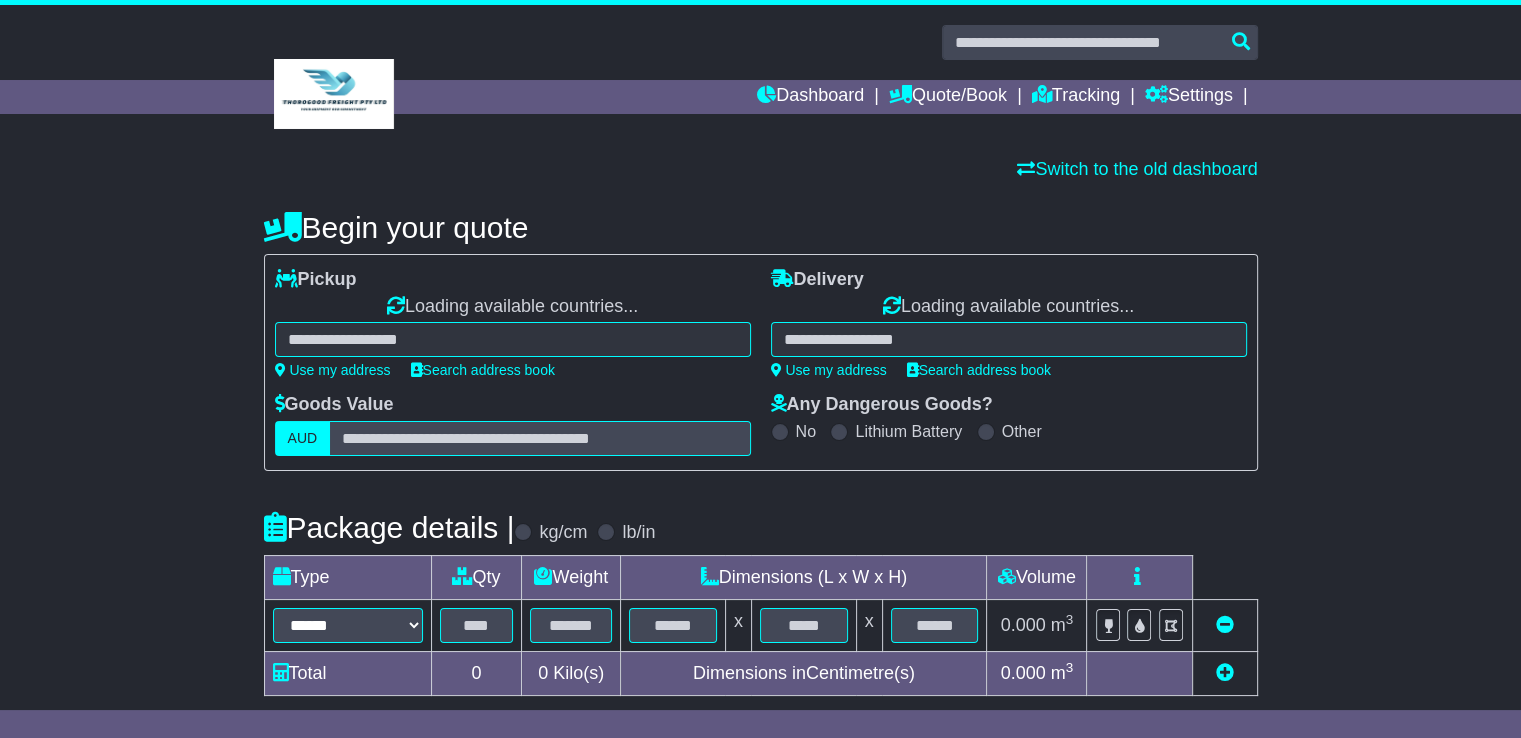 select on "**" 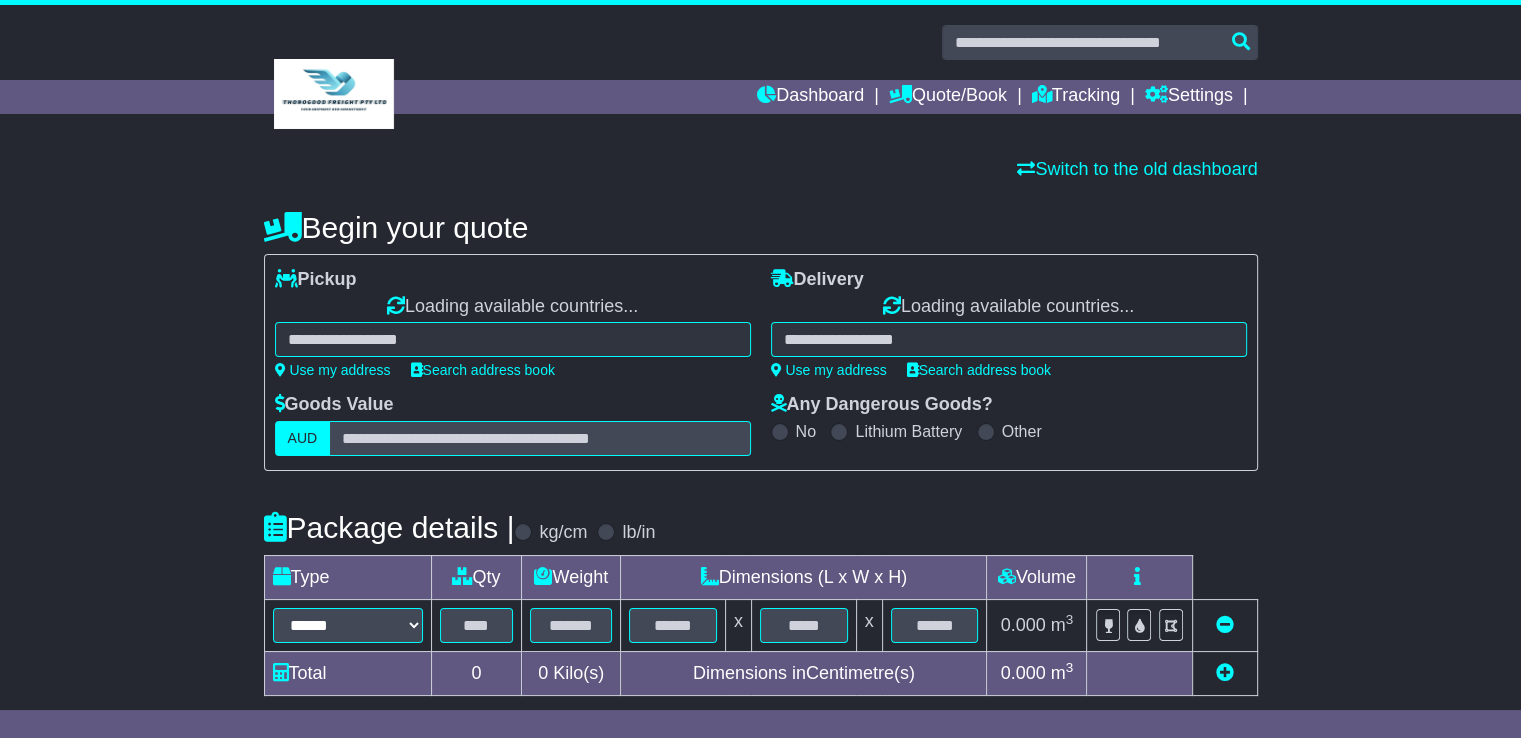 select on "**" 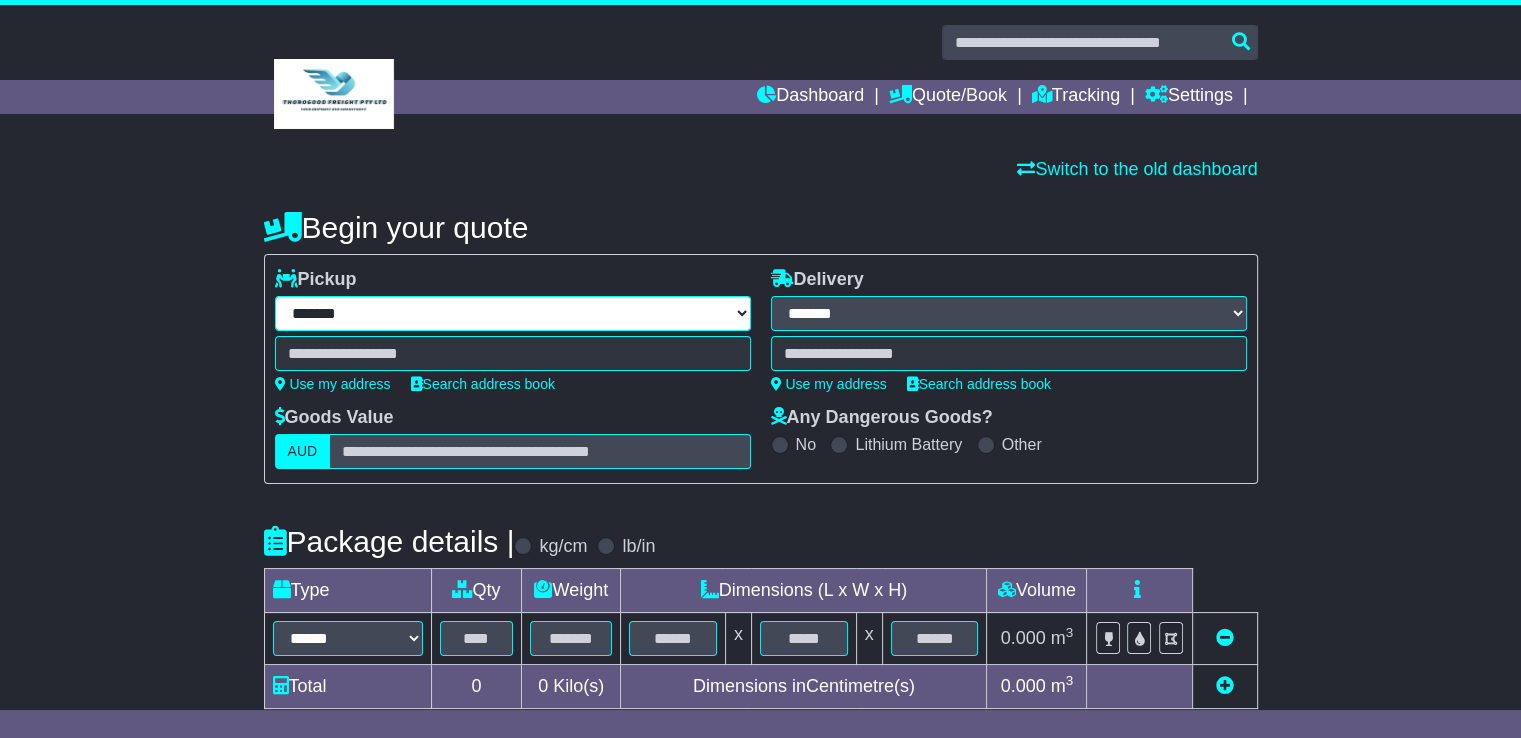 click on "**********" at bounding box center [513, 313] 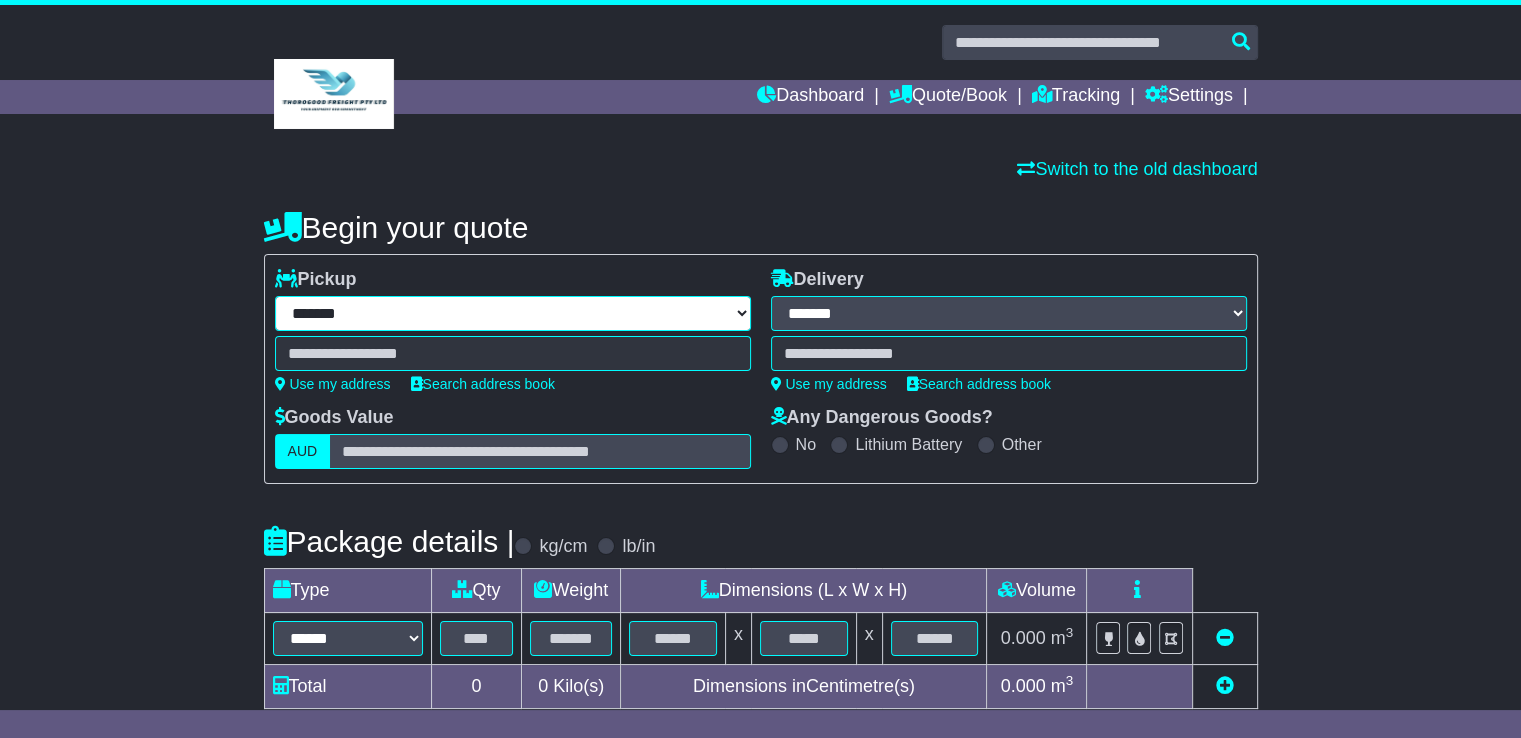 select on "**" 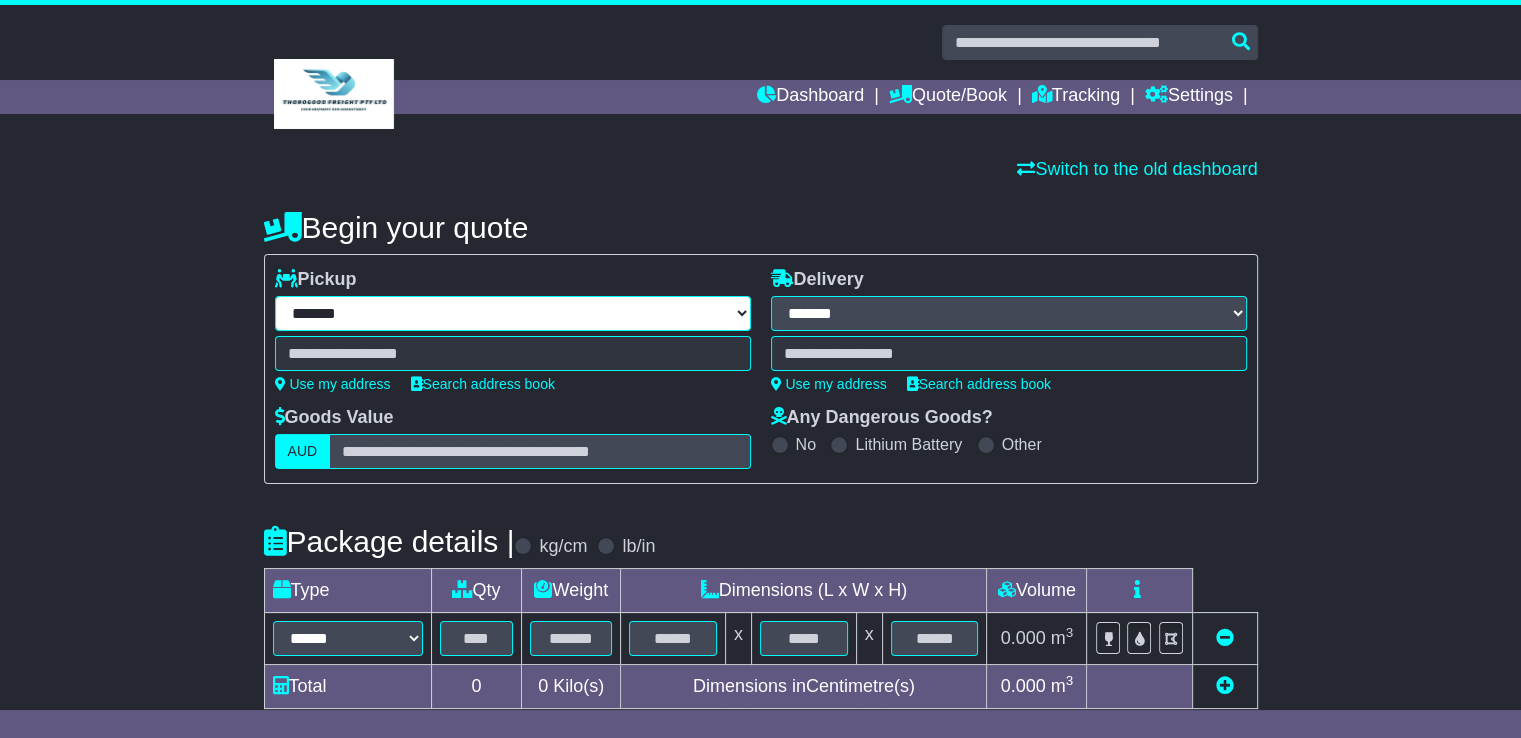 click on "**********" at bounding box center (513, 313) 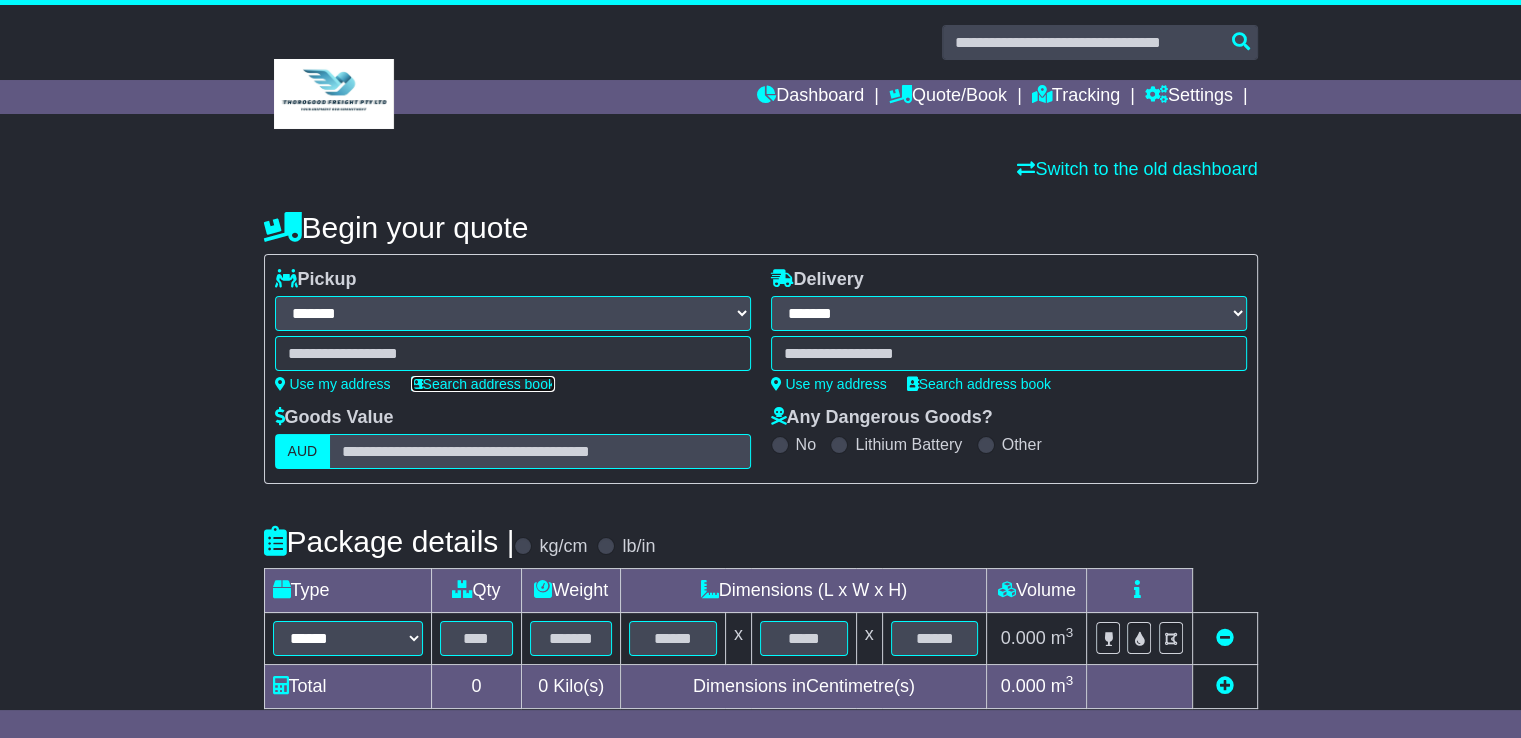 click on "Search address book" at bounding box center [483, 384] 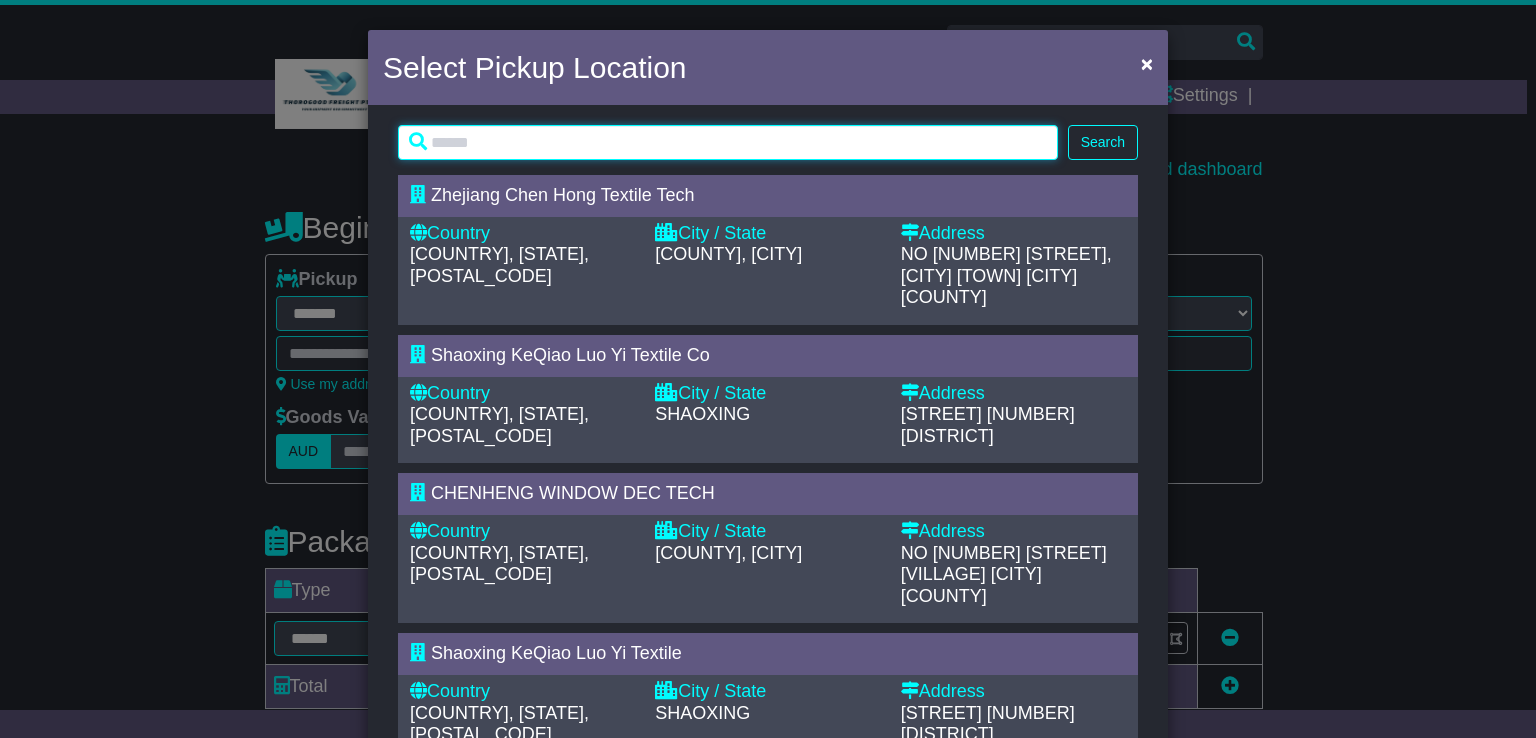 click at bounding box center [728, 142] 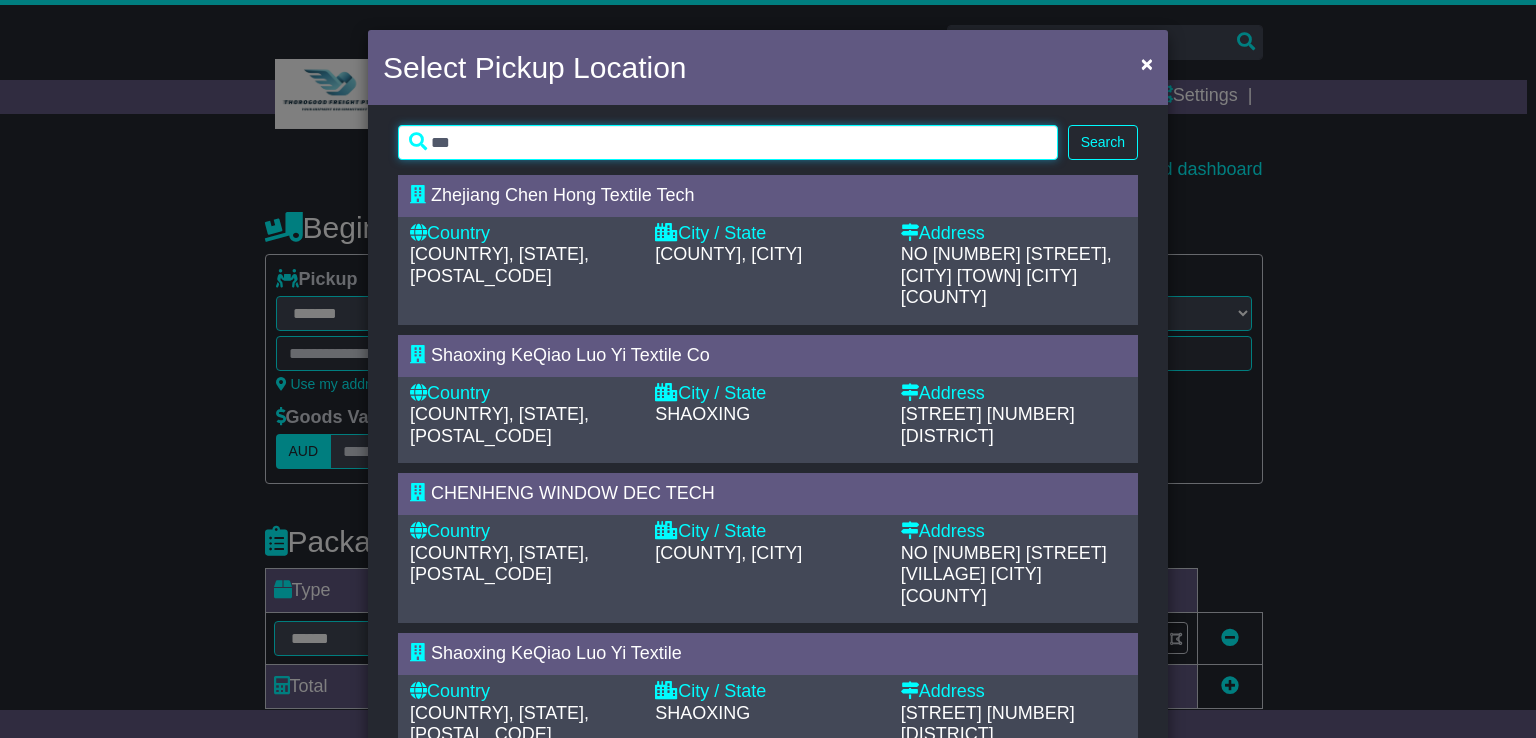 type on "***" 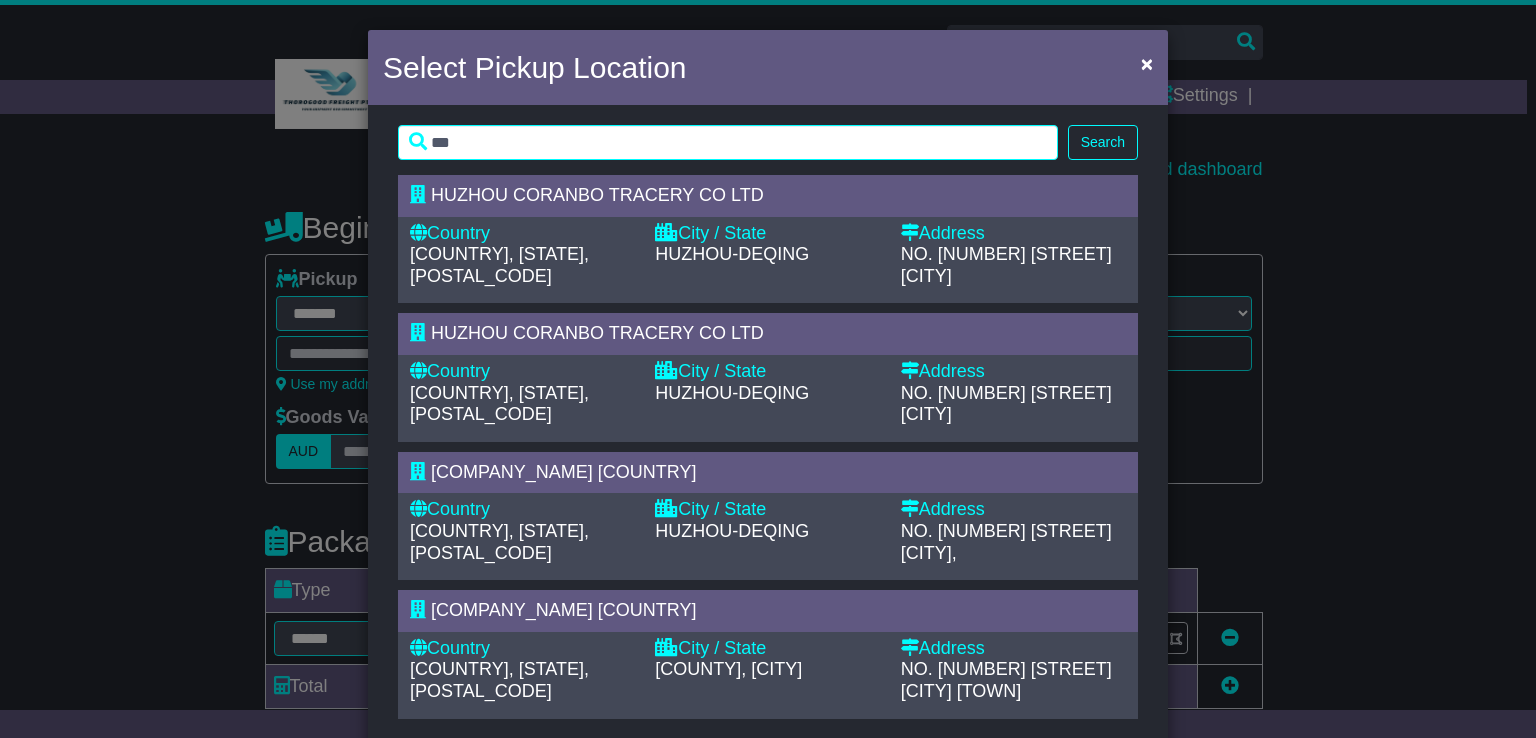 click on "HUZHOU-DEQING" at bounding box center [767, 255] 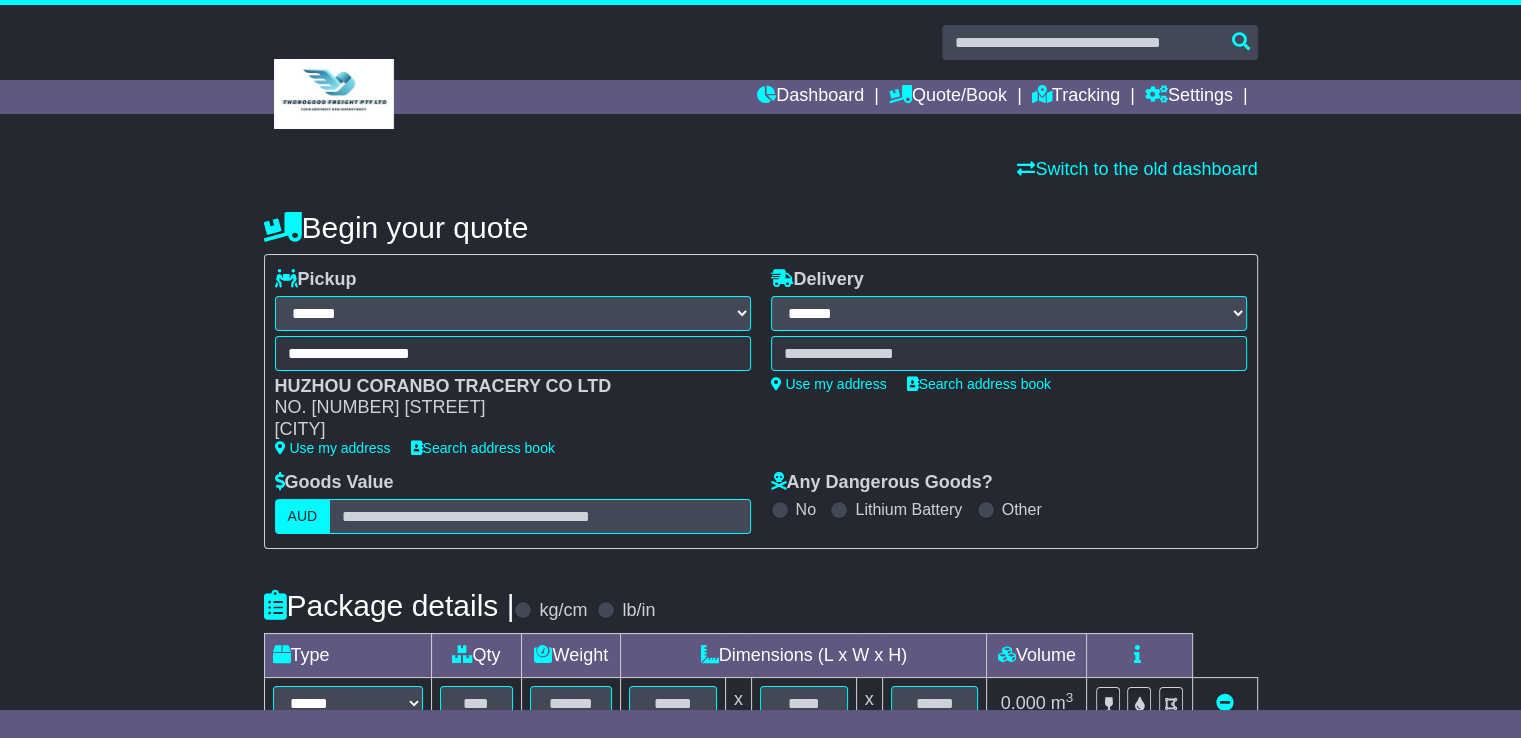 click at bounding box center (1009, 353) 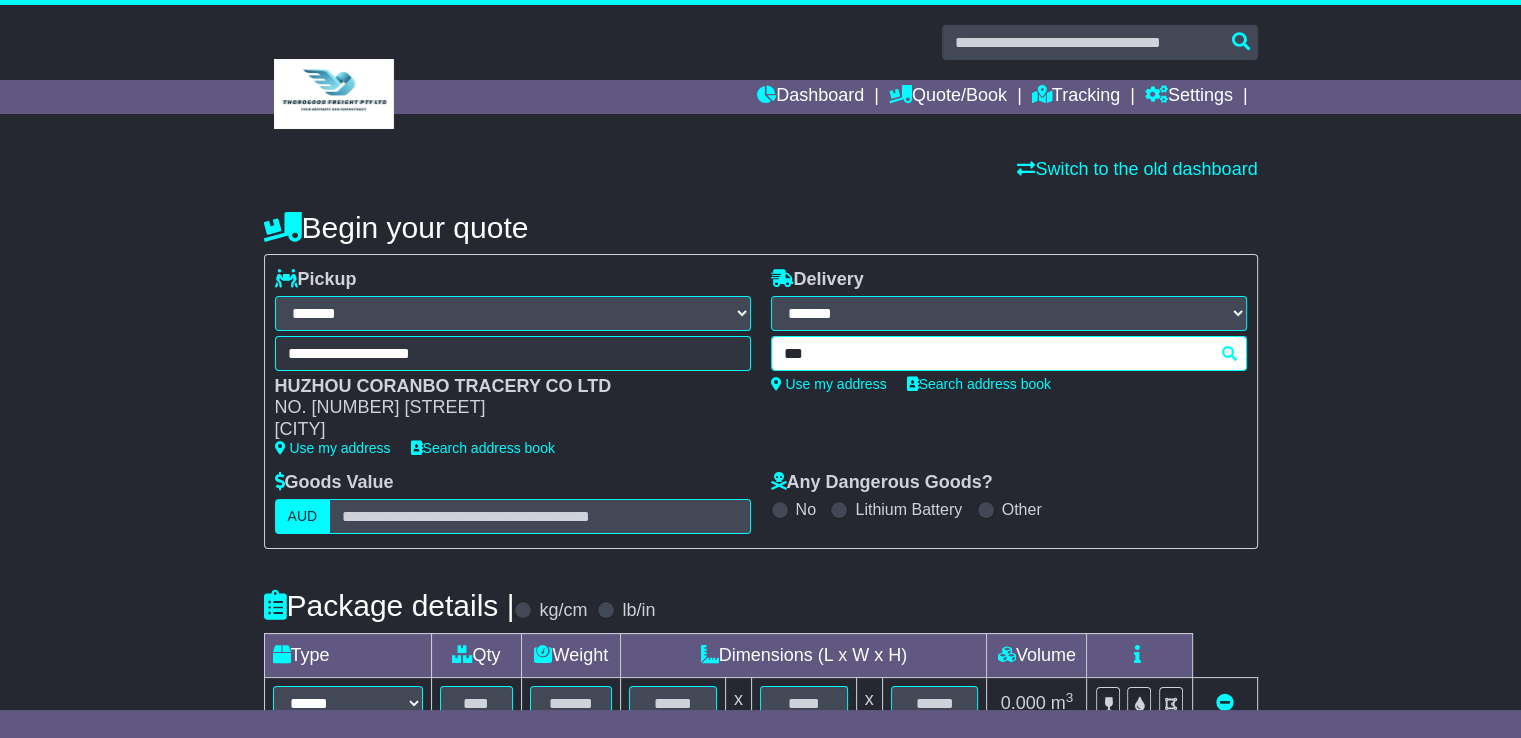type on "****" 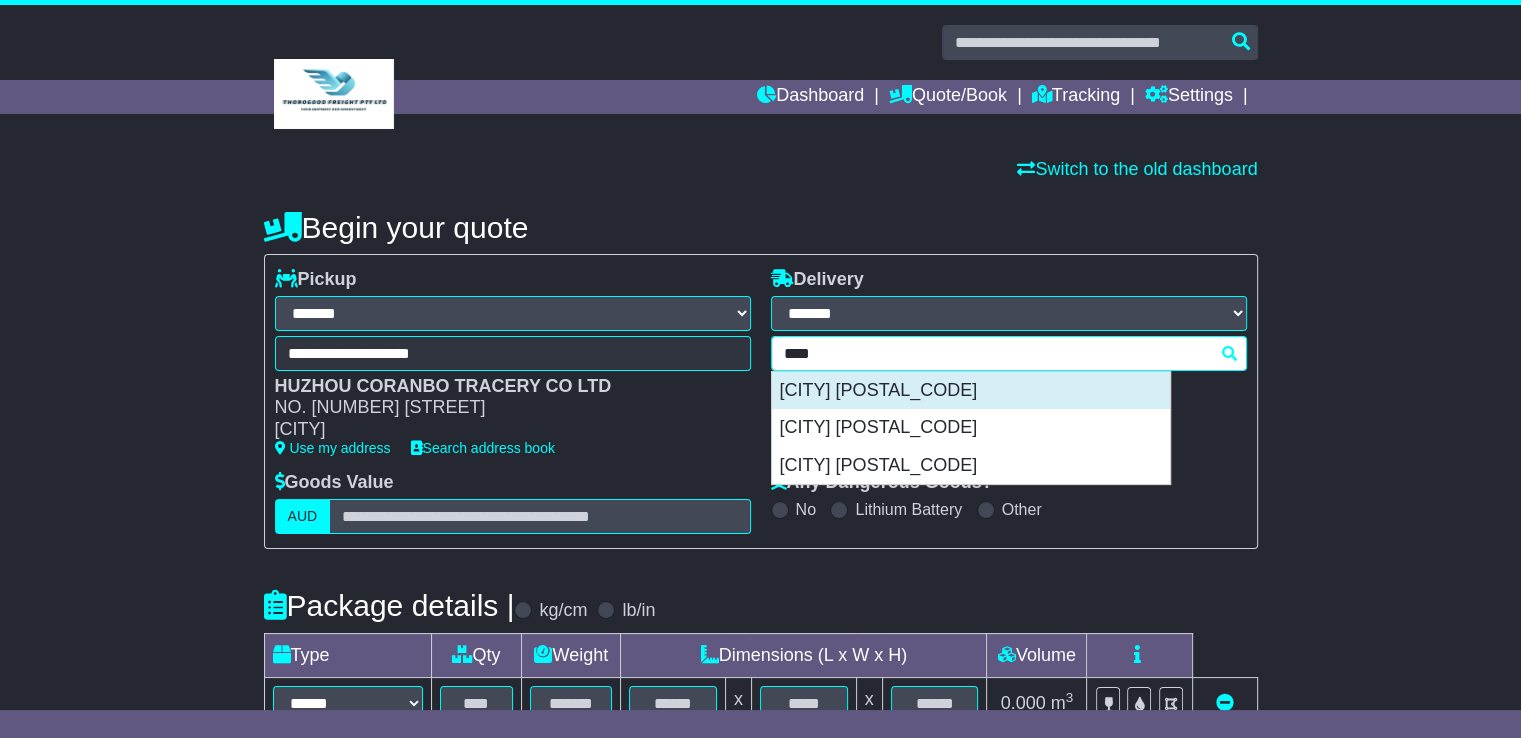 click on "[CITY] [POSTAL_CODE]" at bounding box center [971, 391] 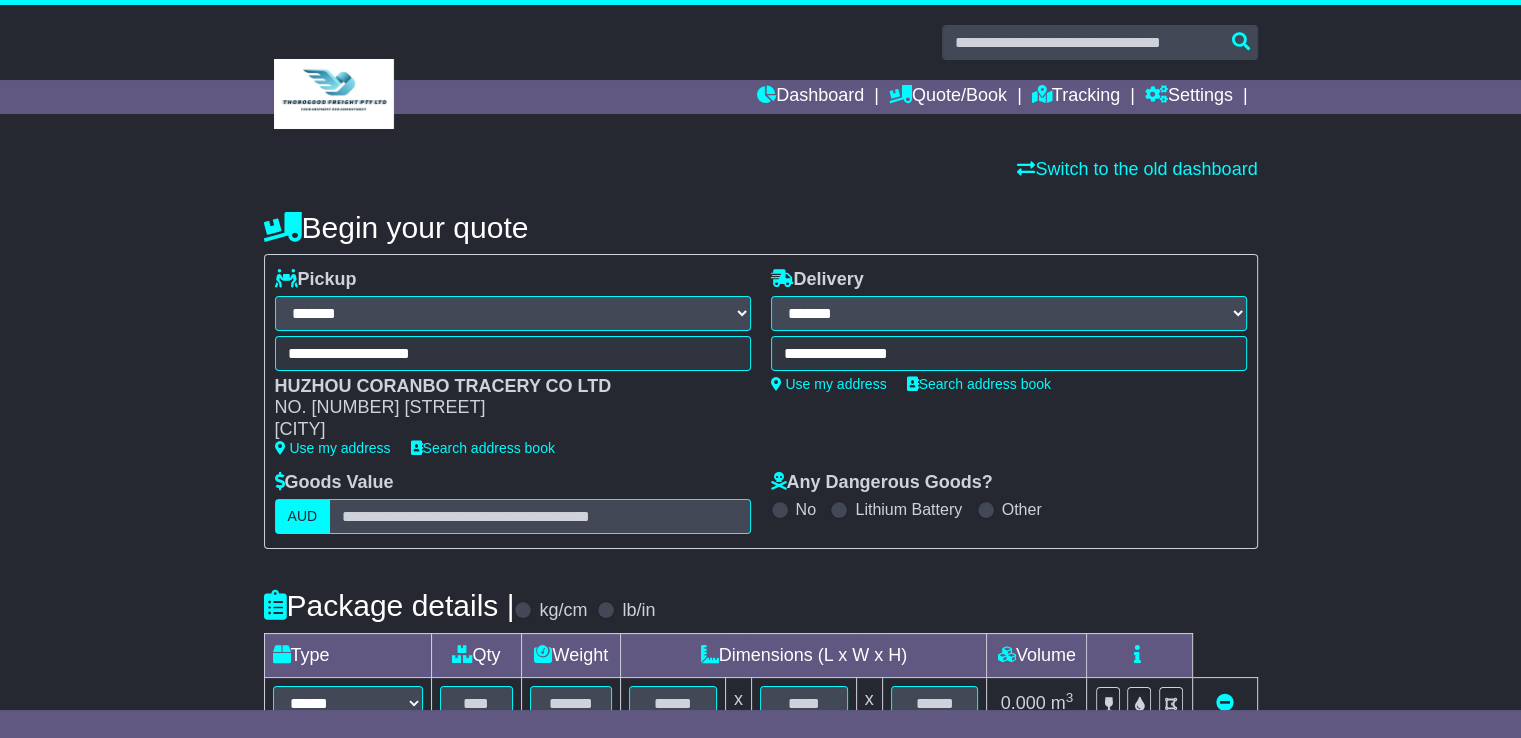 type on "**********" 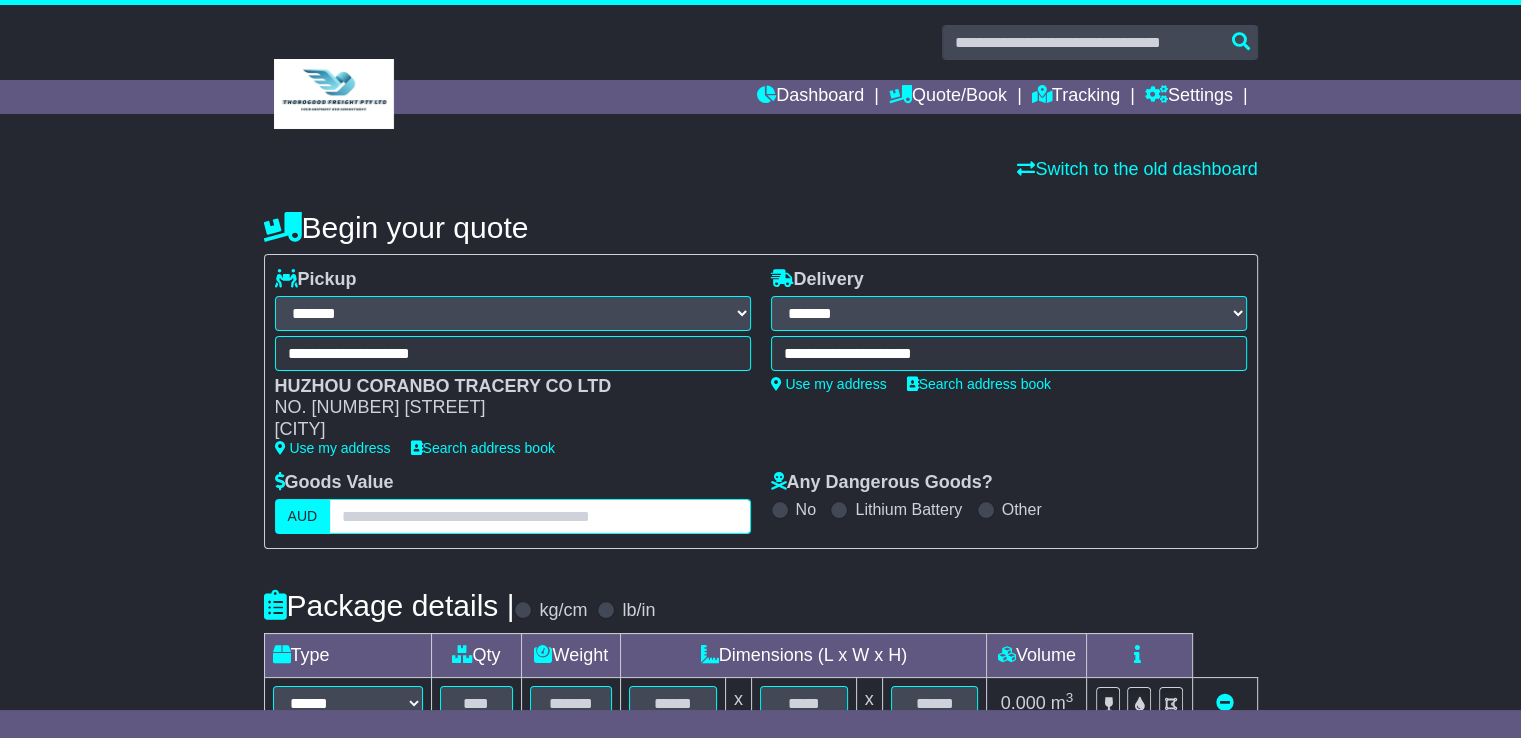 click at bounding box center (539, 516) 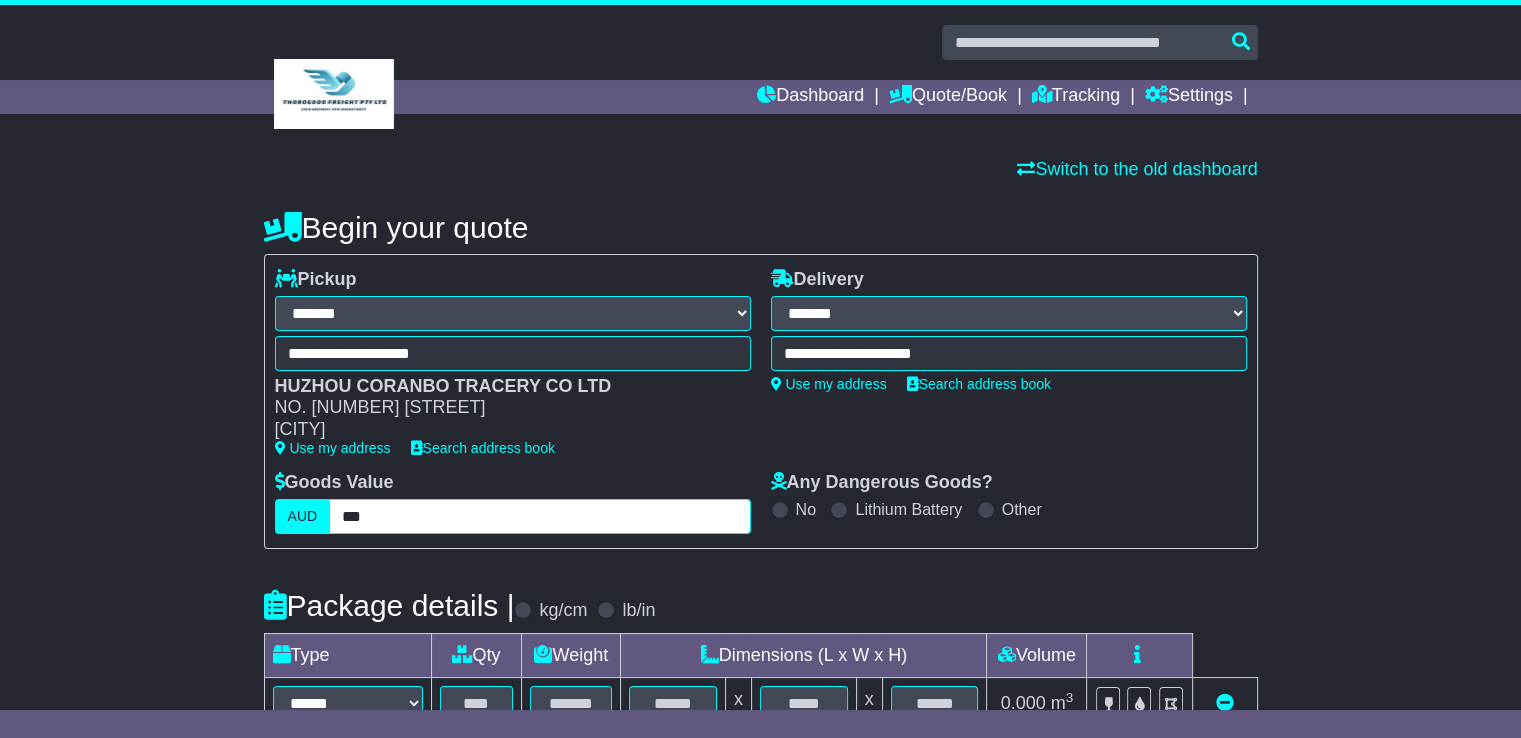 type on "***" 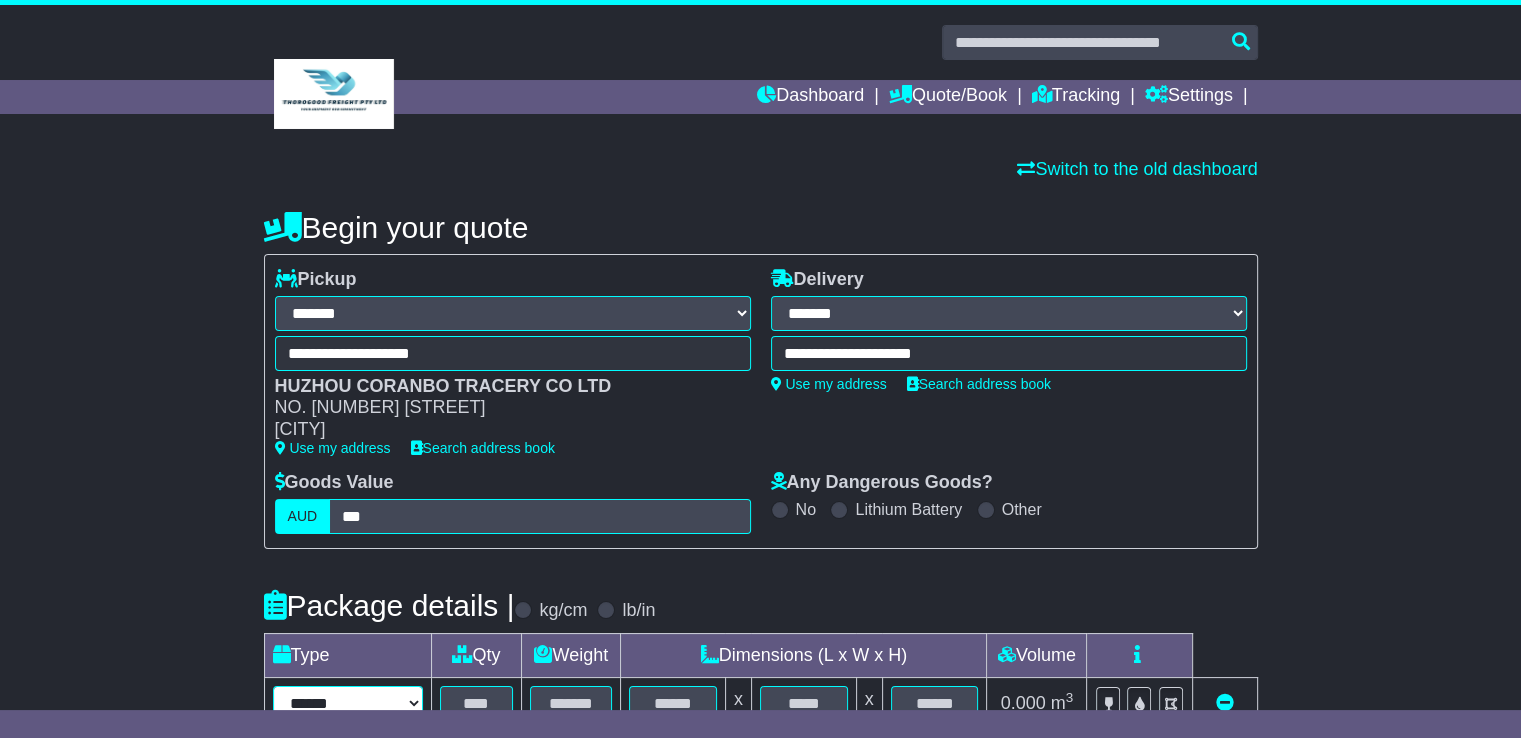 click on "****** ****** *** ******** ***** **** **** ****** *** *******" at bounding box center [348, 703] 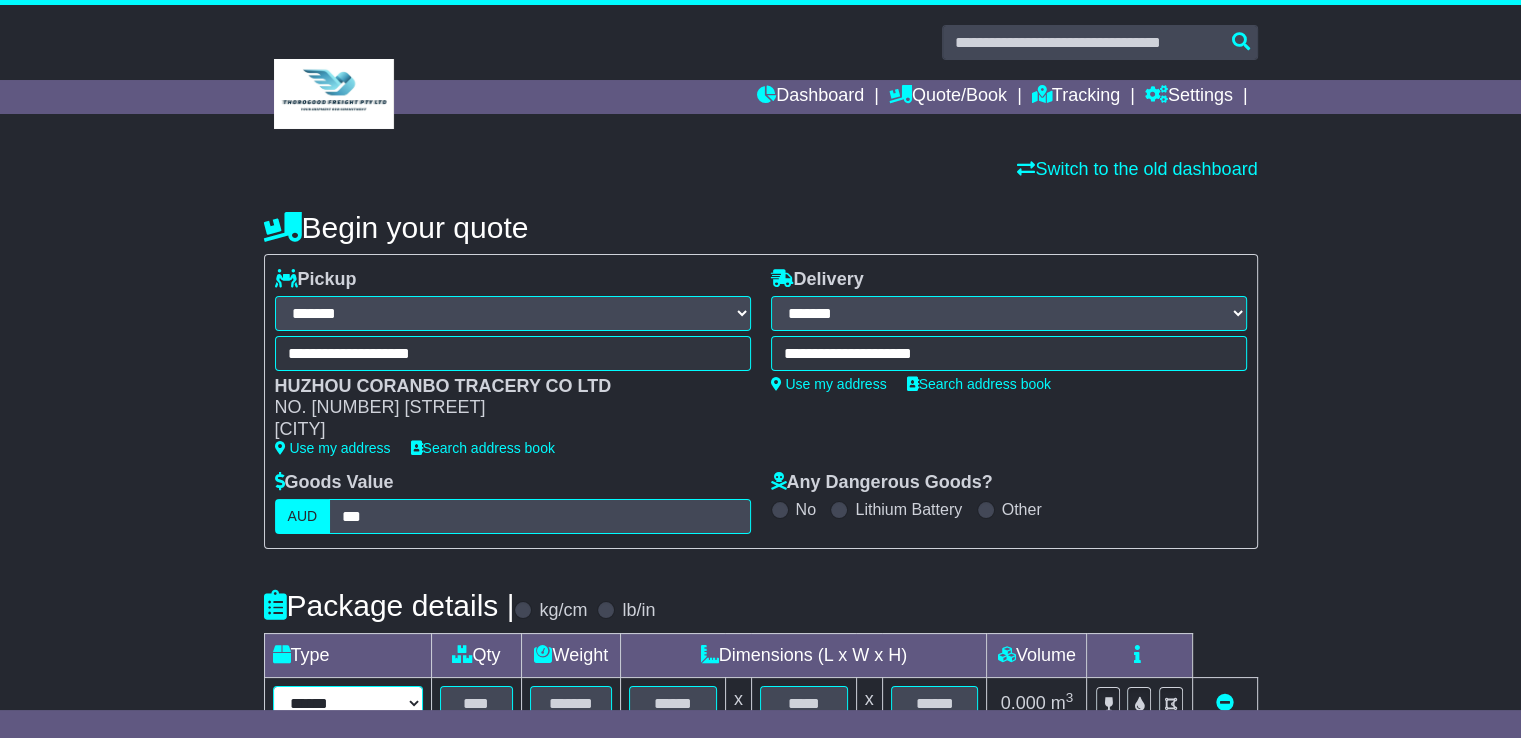 select on "****" 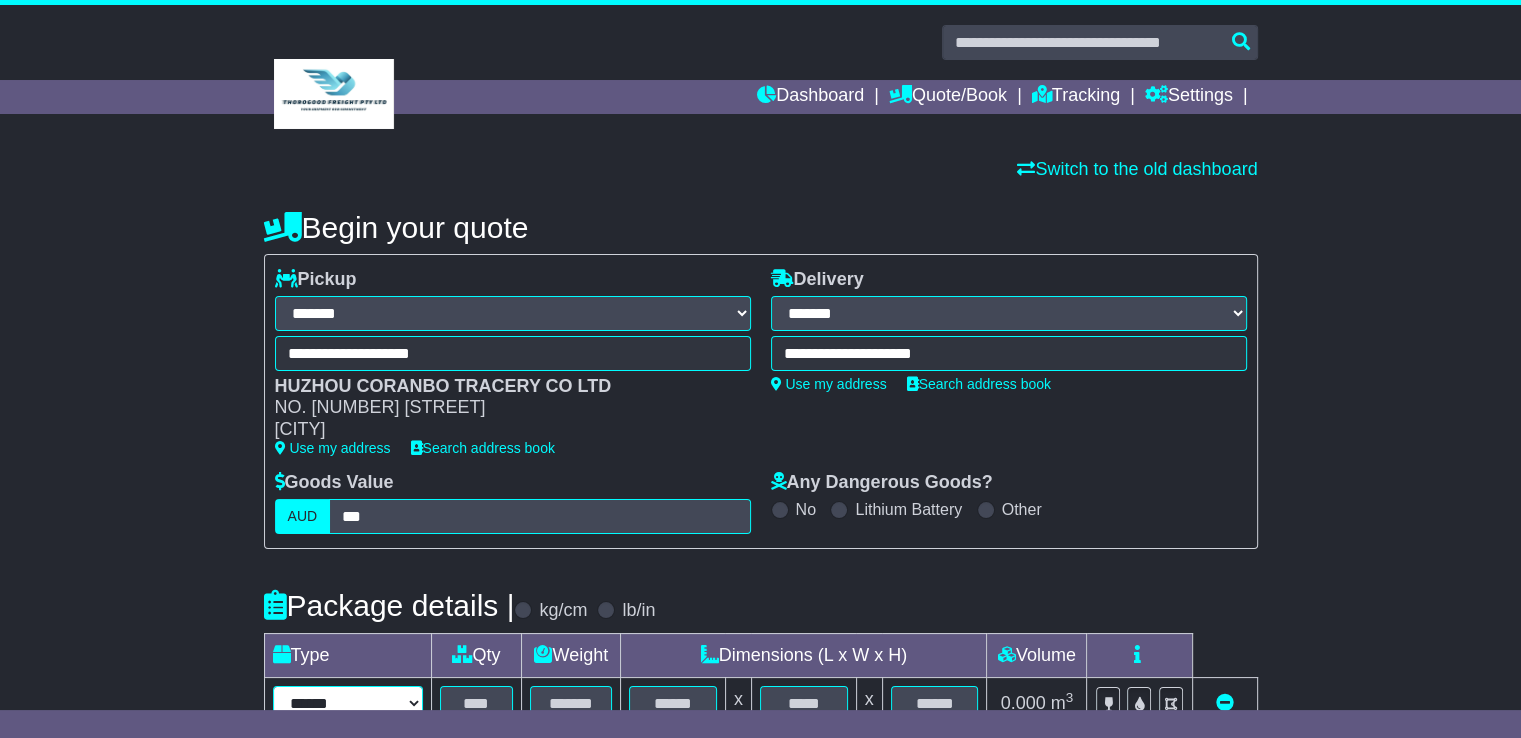 click on "****** ****** *** ******** ***** **** **** ****** *** *******" at bounding box center [348, 703] 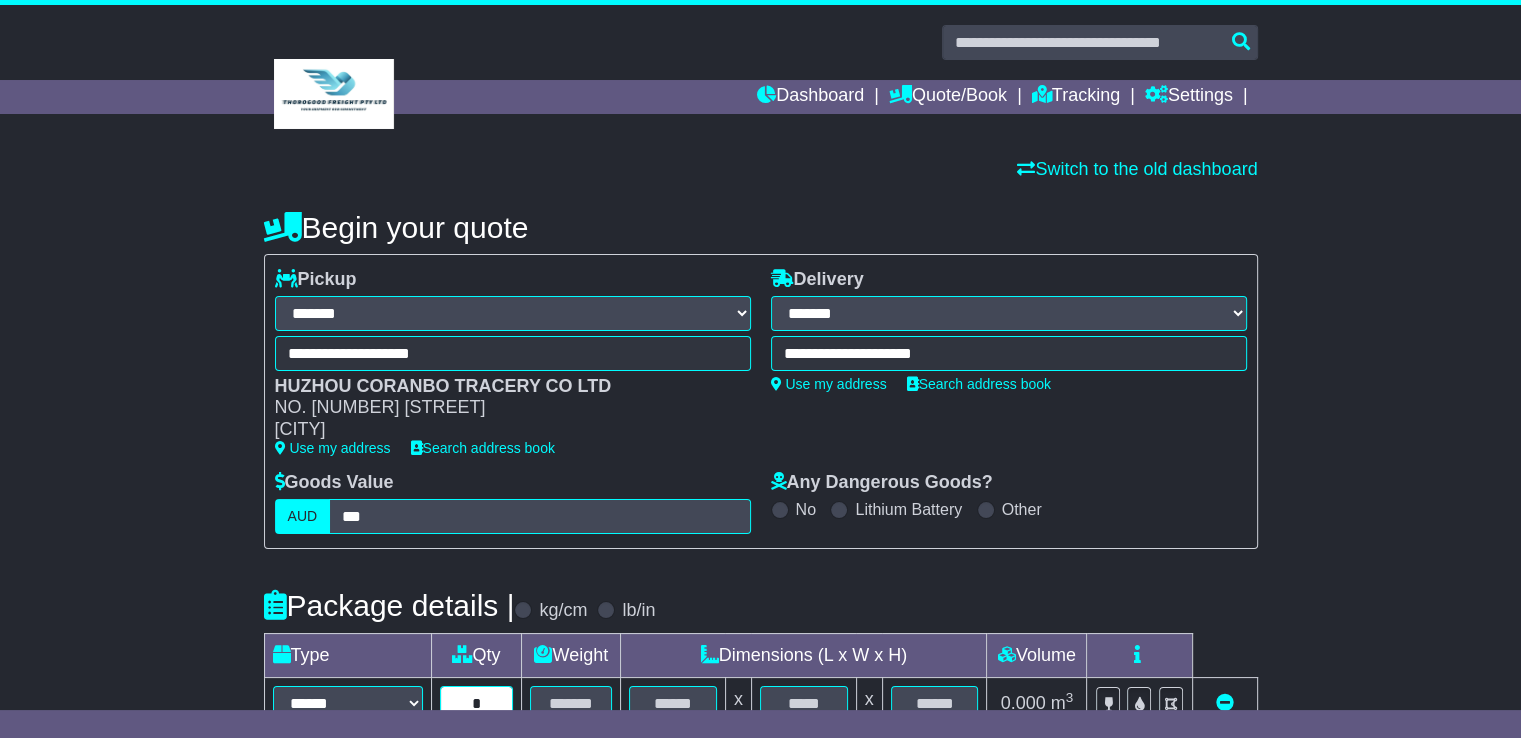 type on "*" 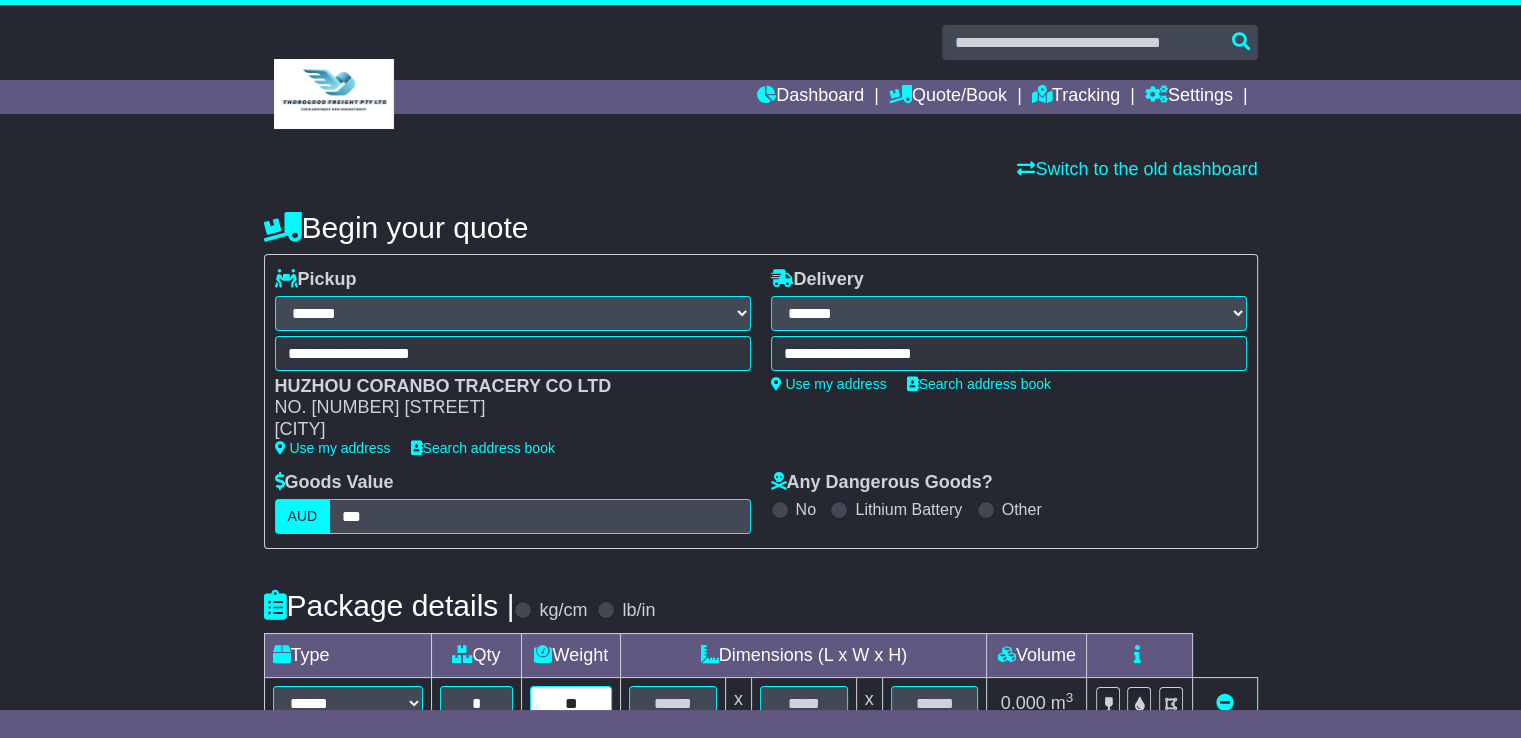 type on "**" 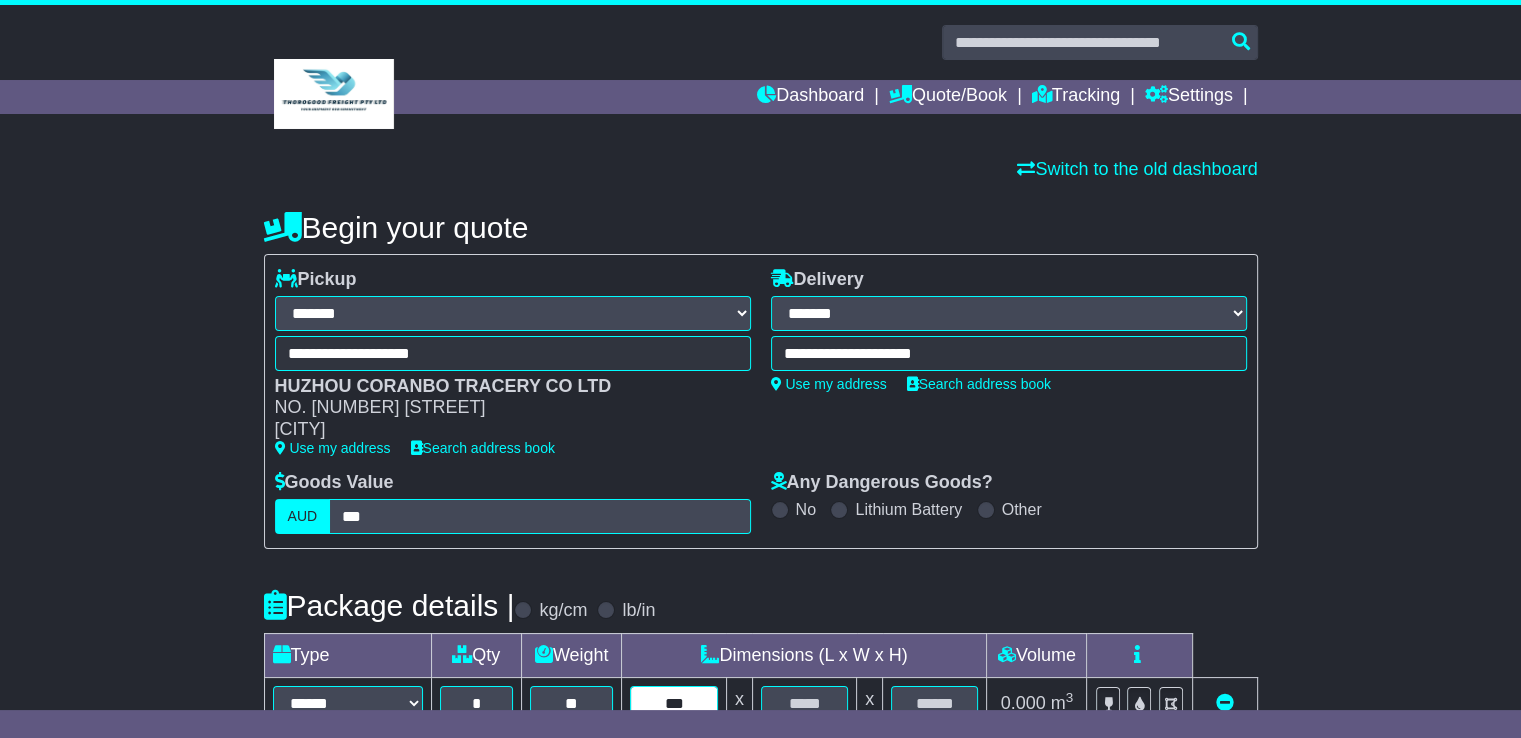 type on "***" 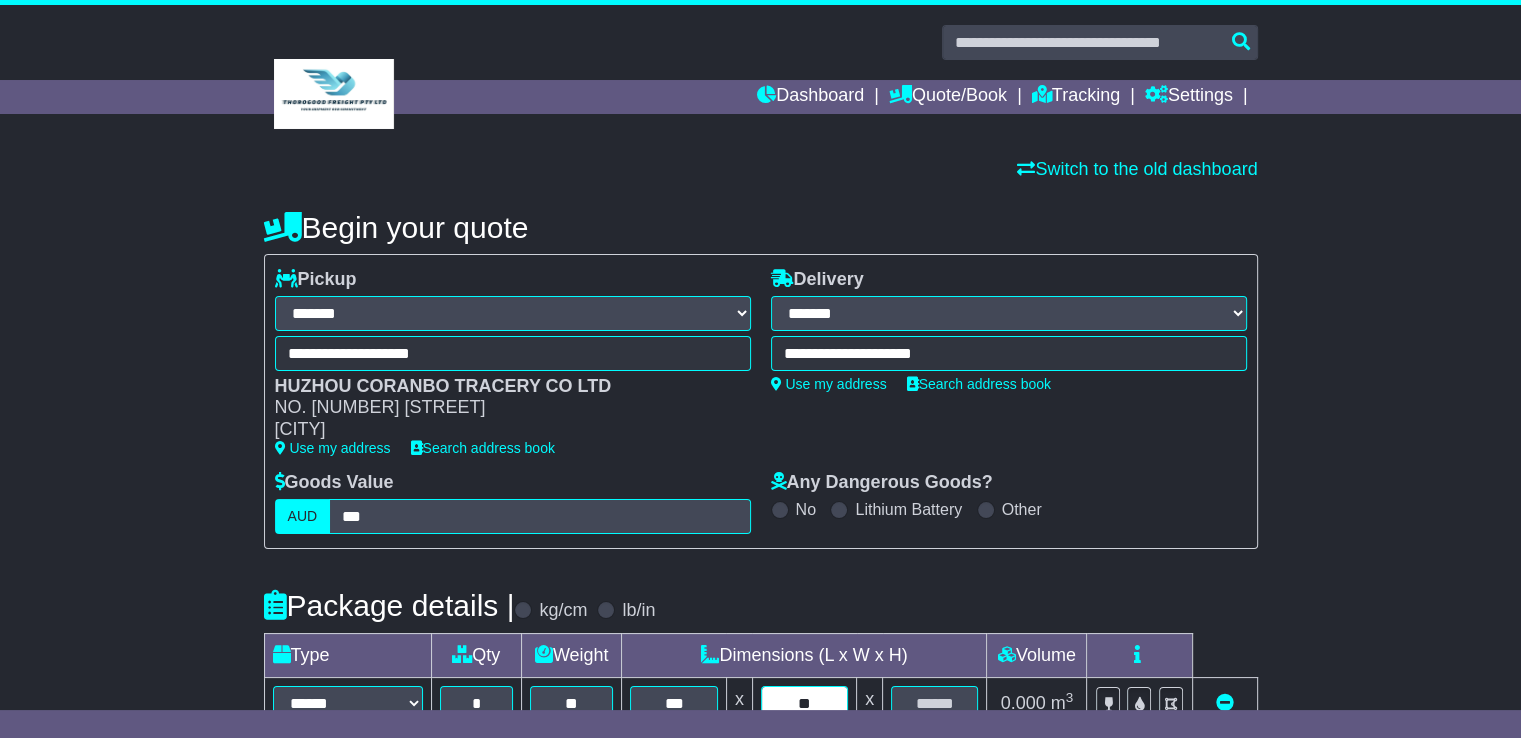 type on "**" 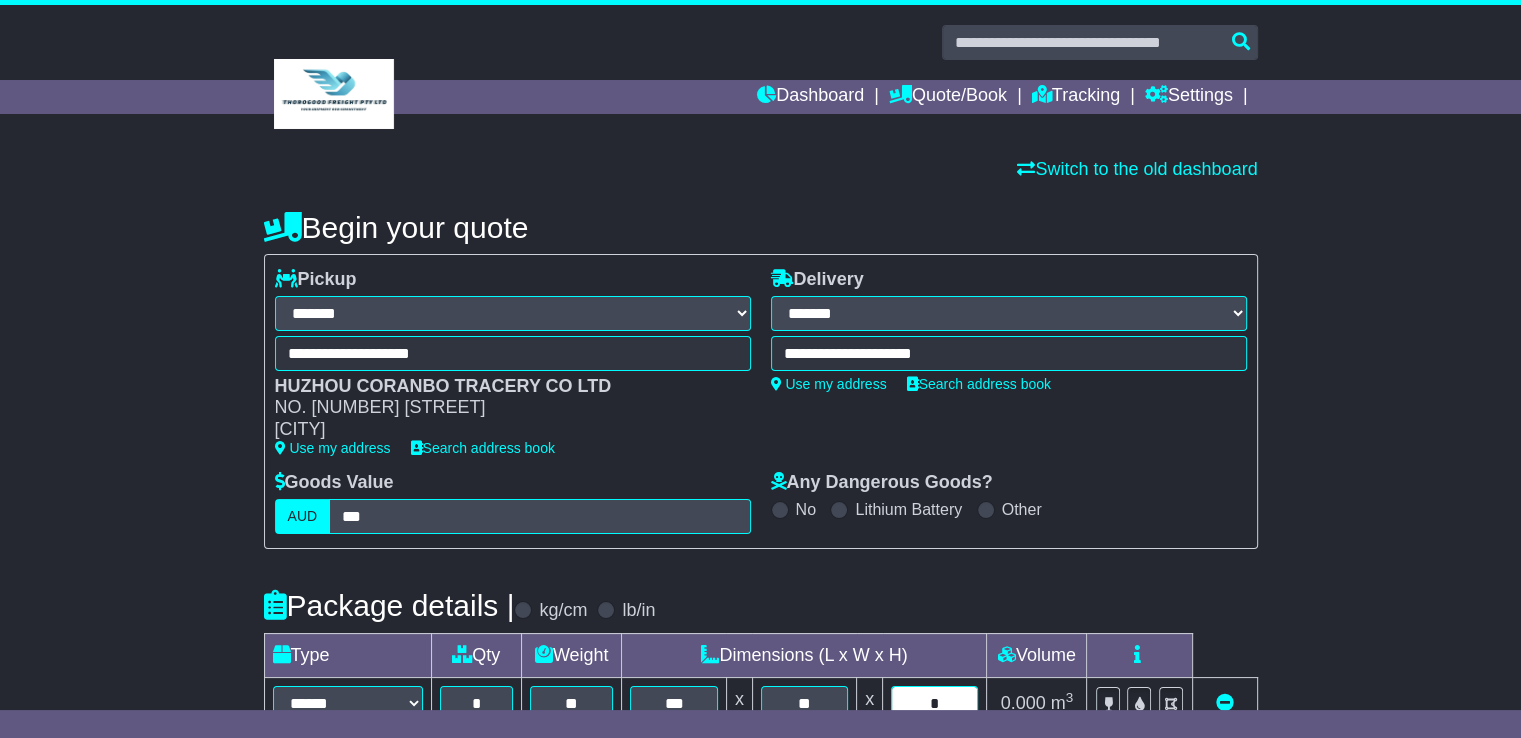 type on "*" 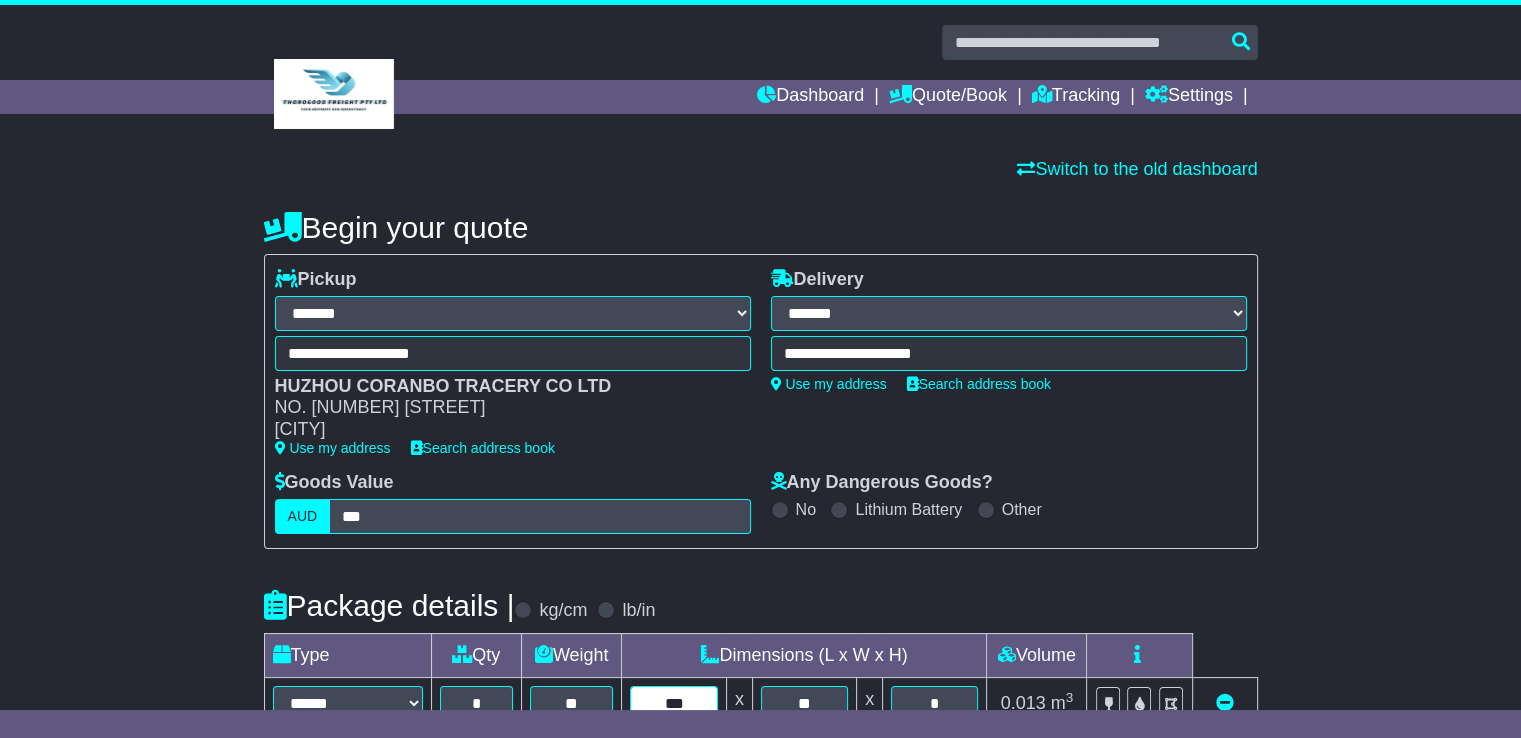 type on "***" 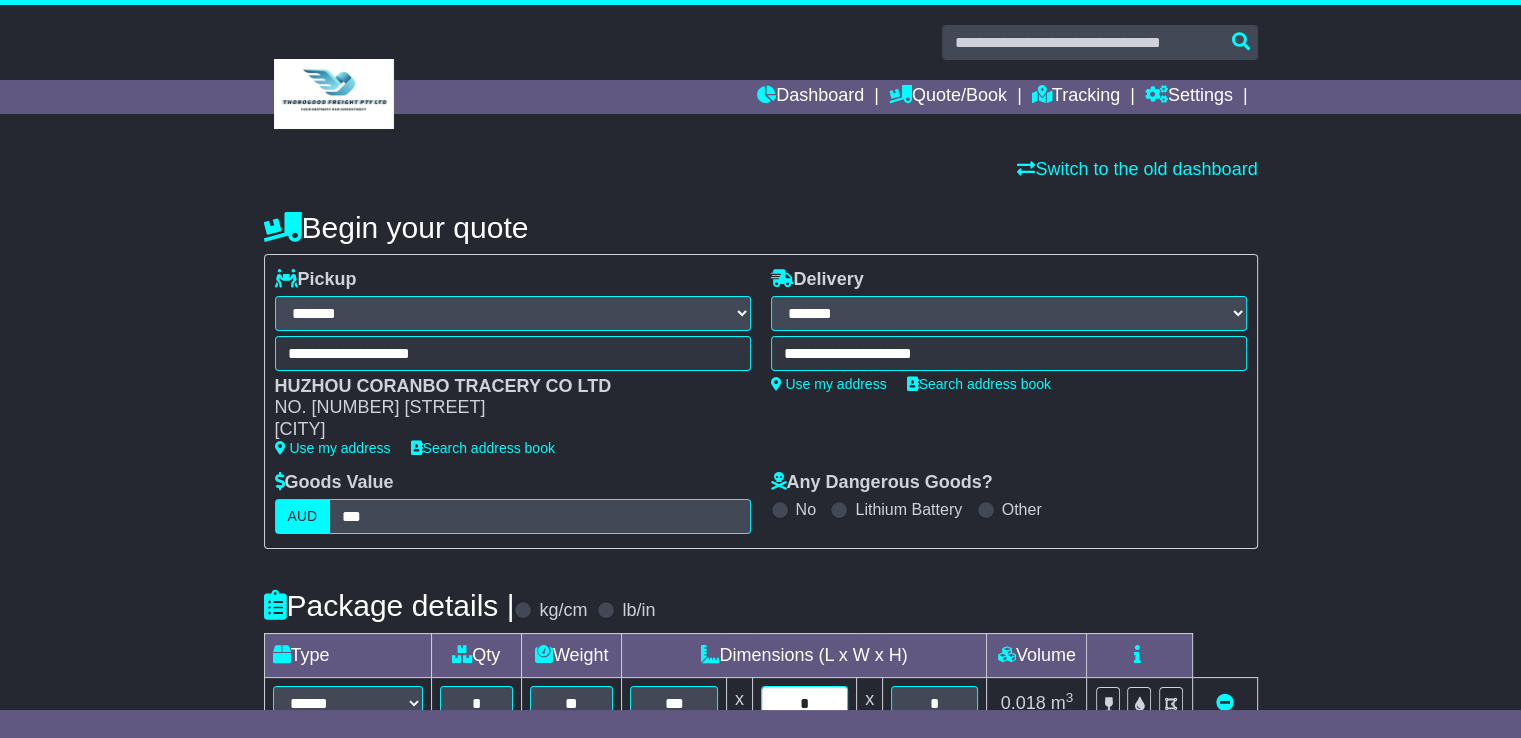 type on "**" 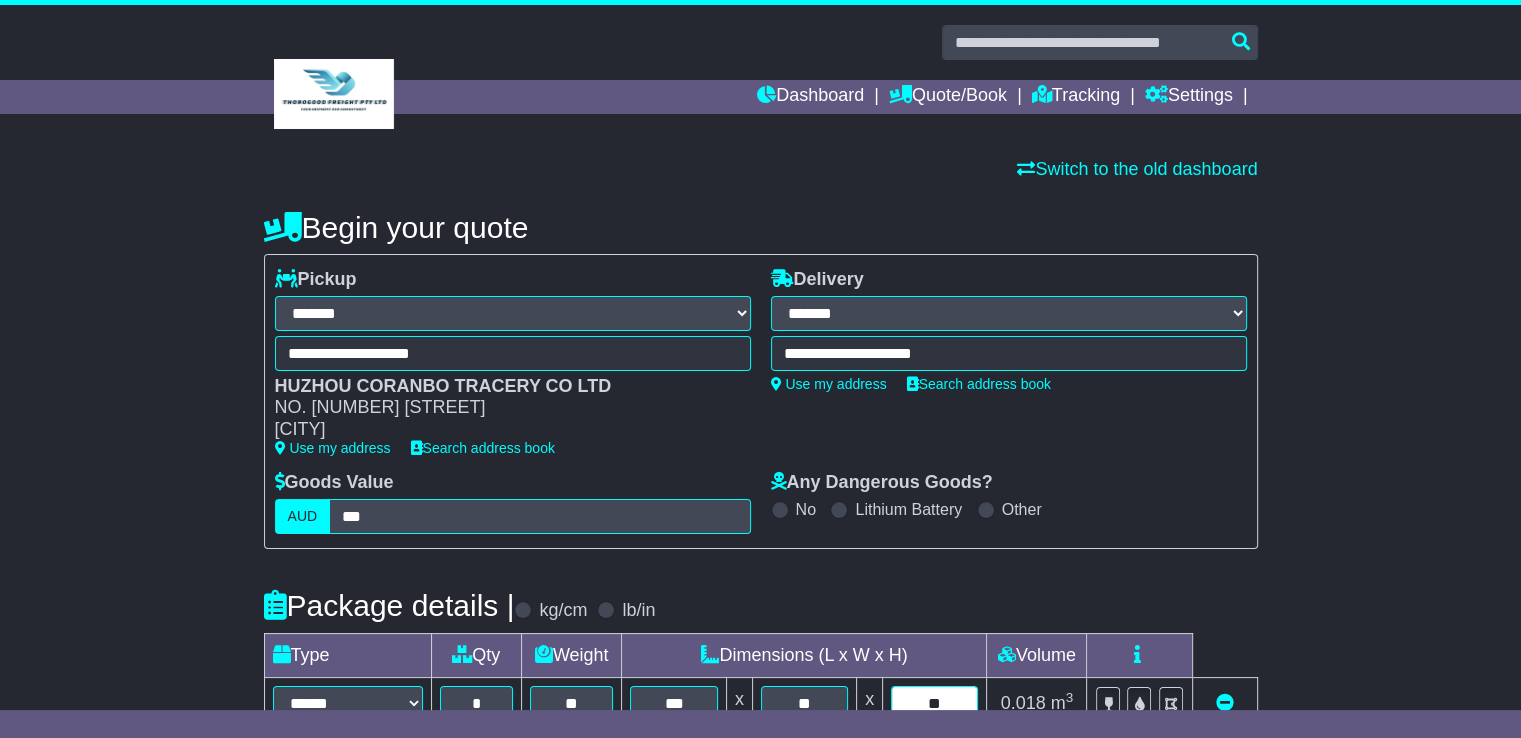 type on "**" 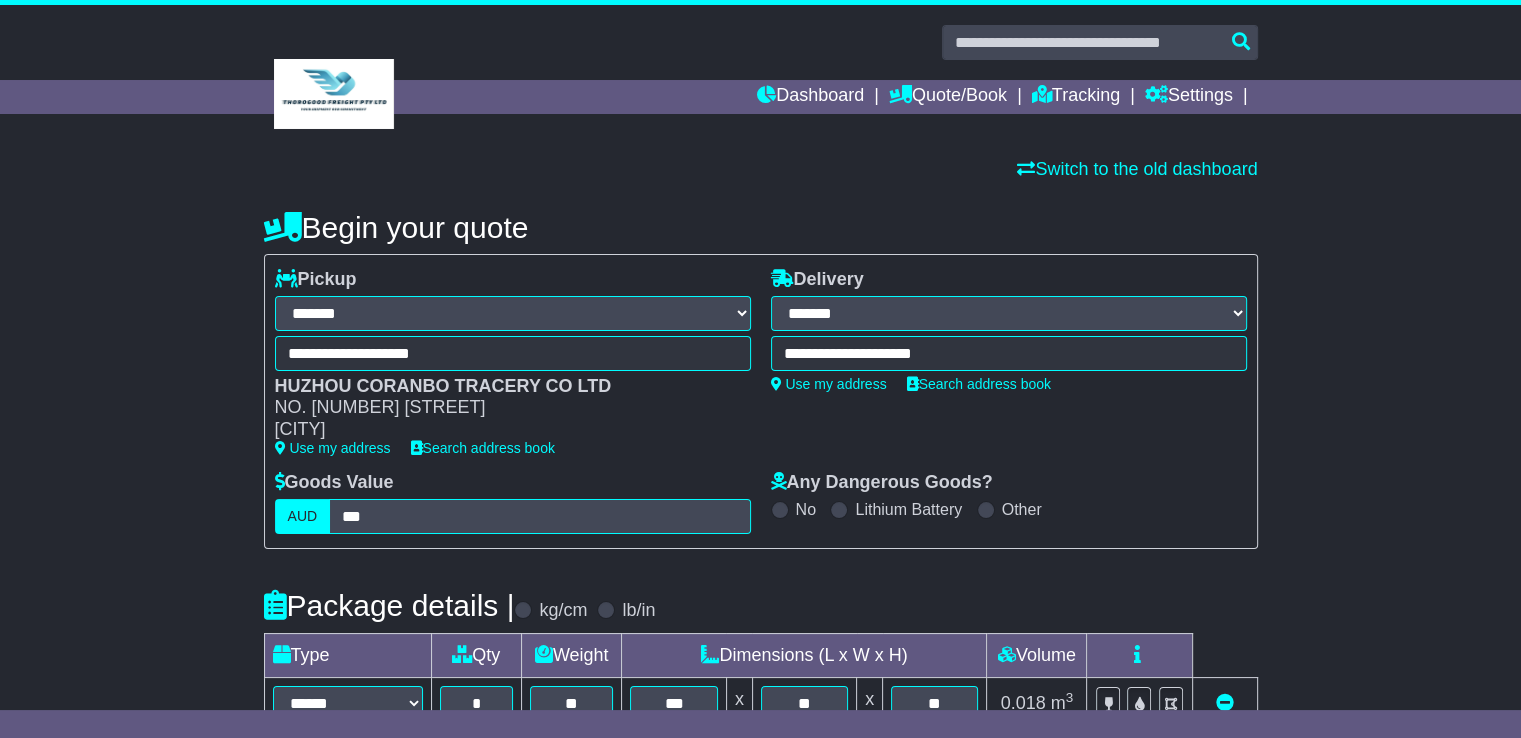 scroll, scrollTop: 640, scrollLeft: 0, axis: vertical 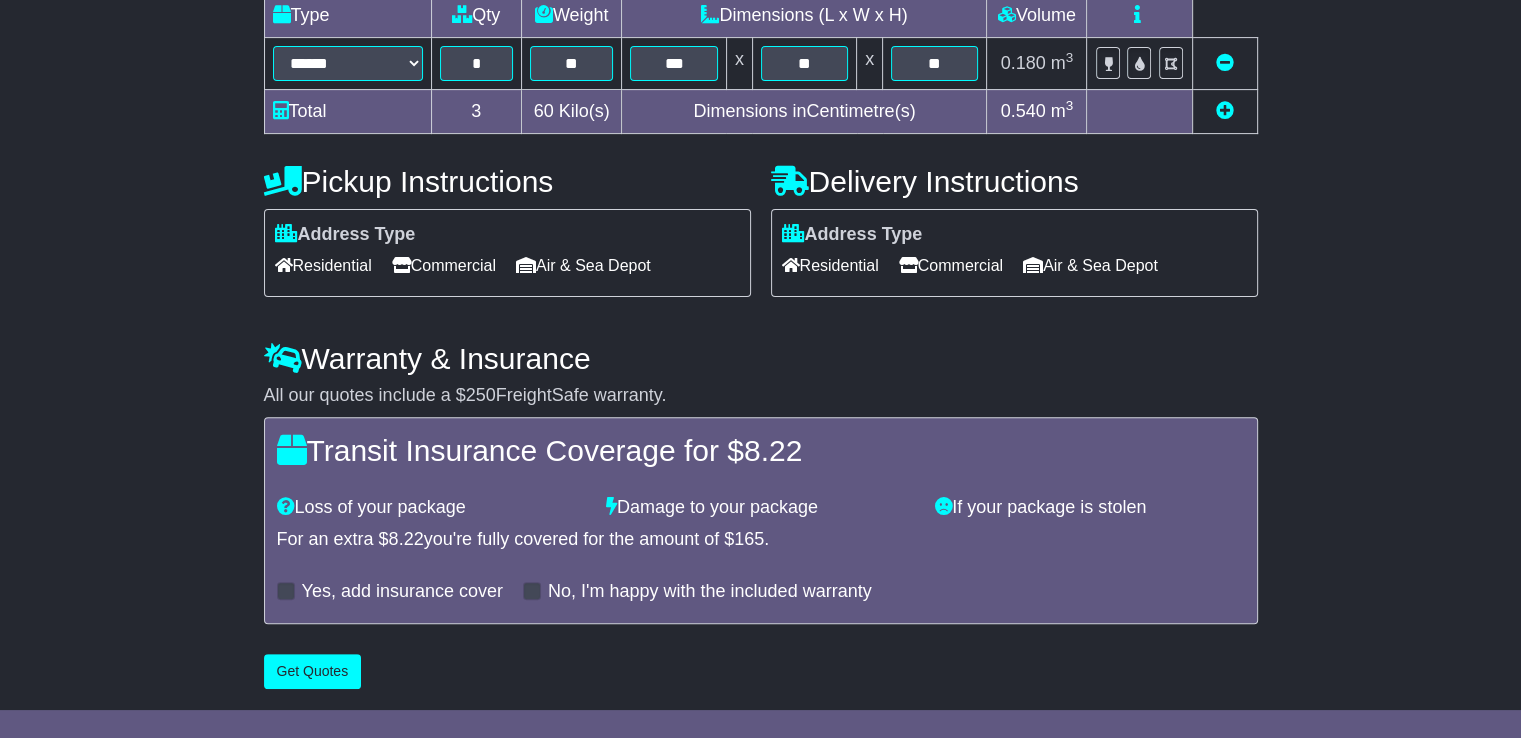 click on "Commercial" at bounding box center [951, 265] 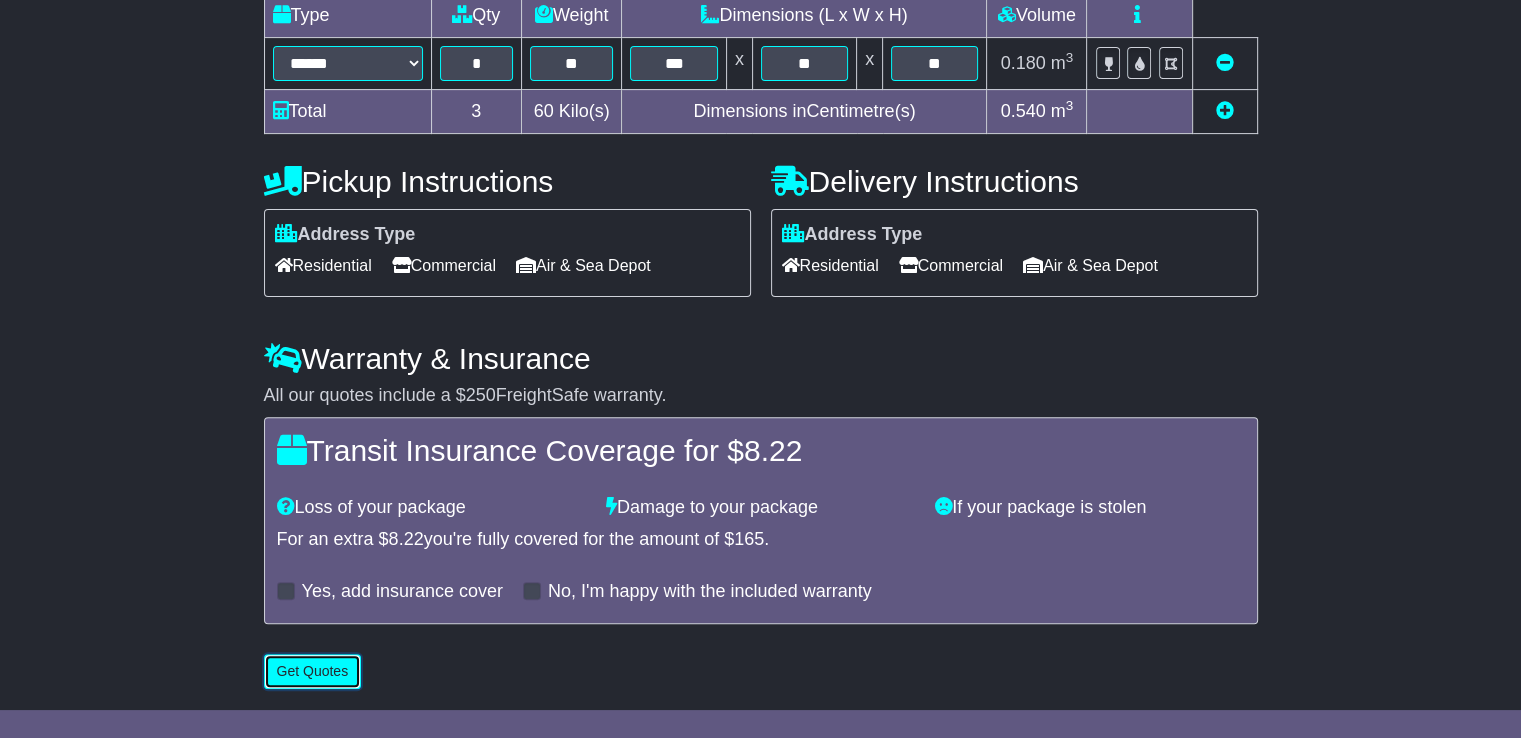 click on "Get Quotes" at bounding box center (313, 671) 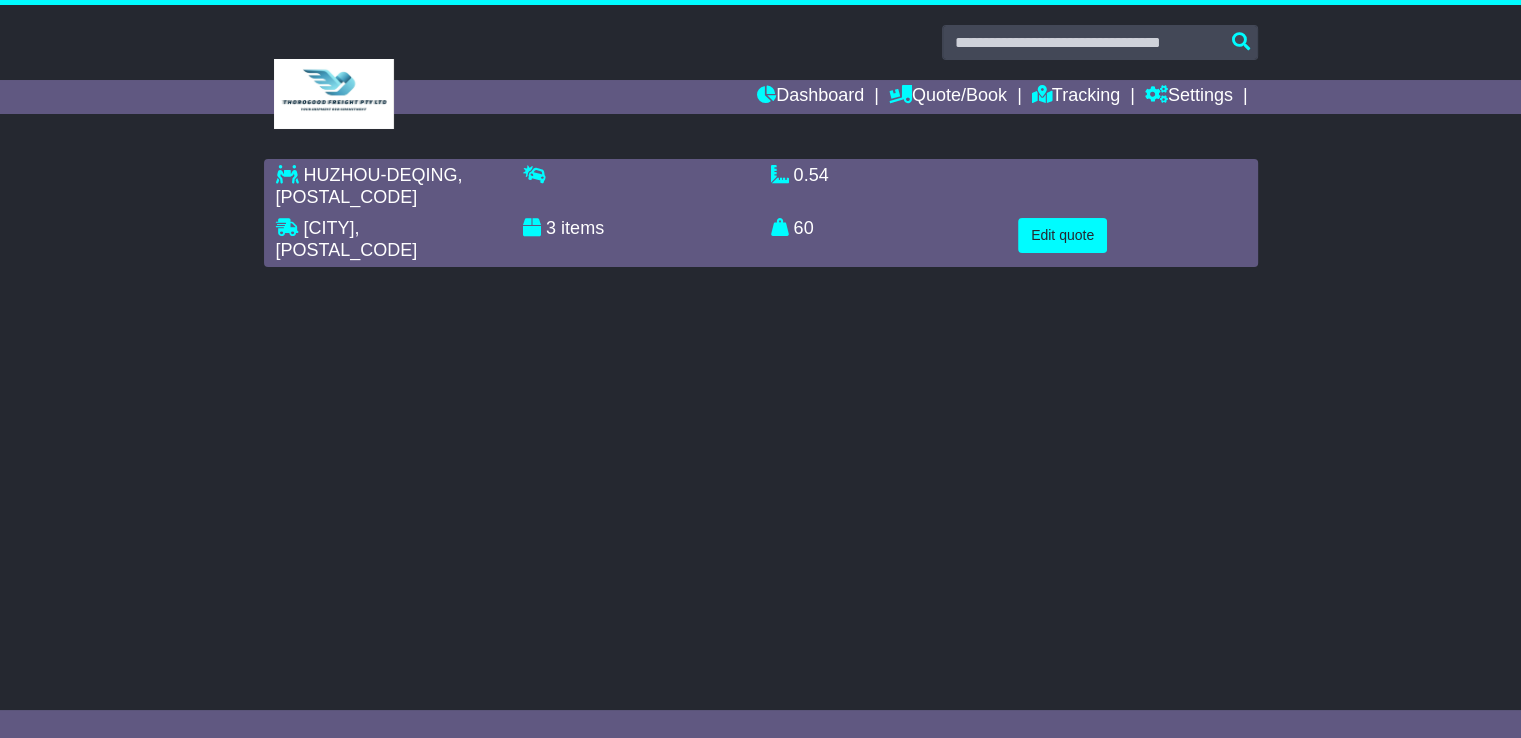 scroll, scrollTop: 0, scrollLeft: 0, axis: both 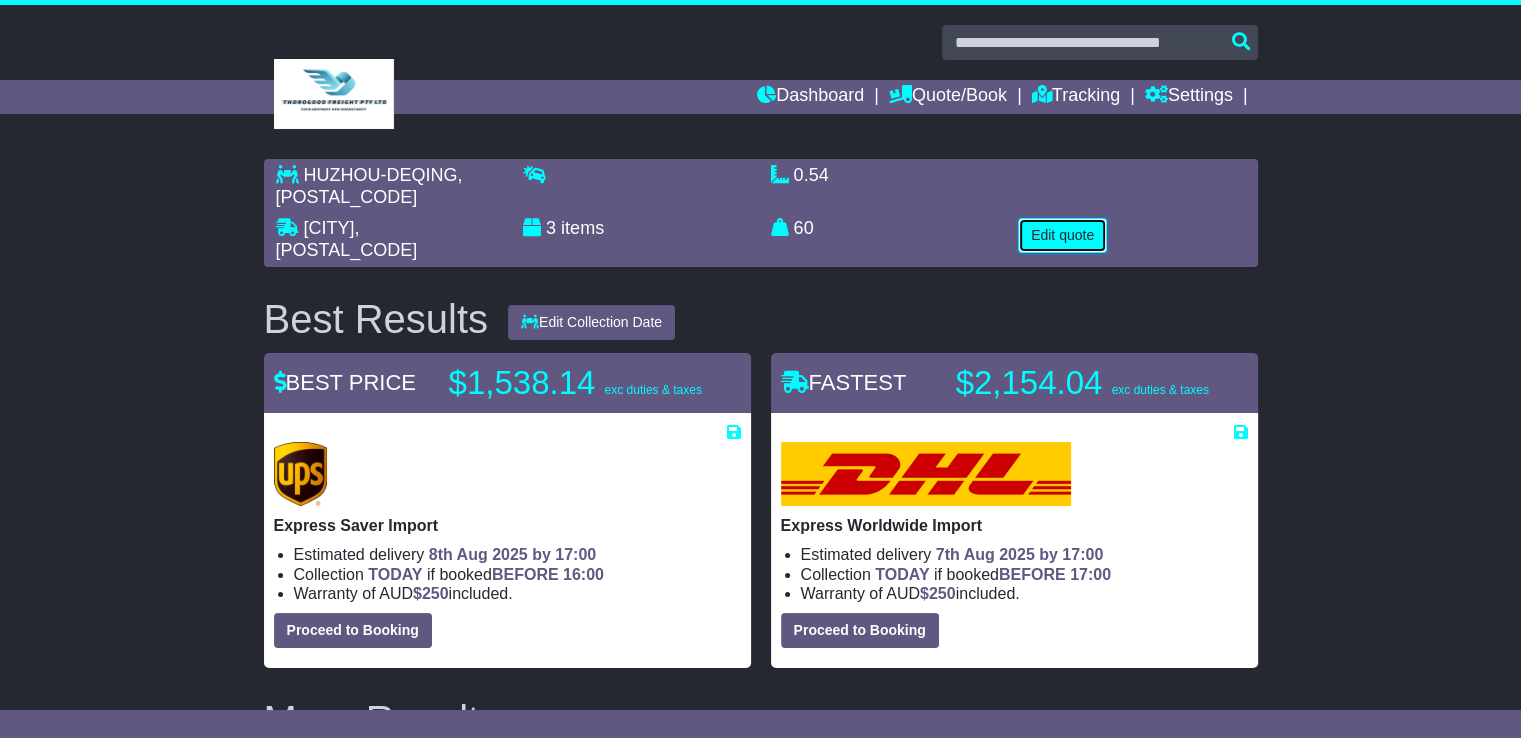 click on "Edit quote" at bounding box center [1062, 235] 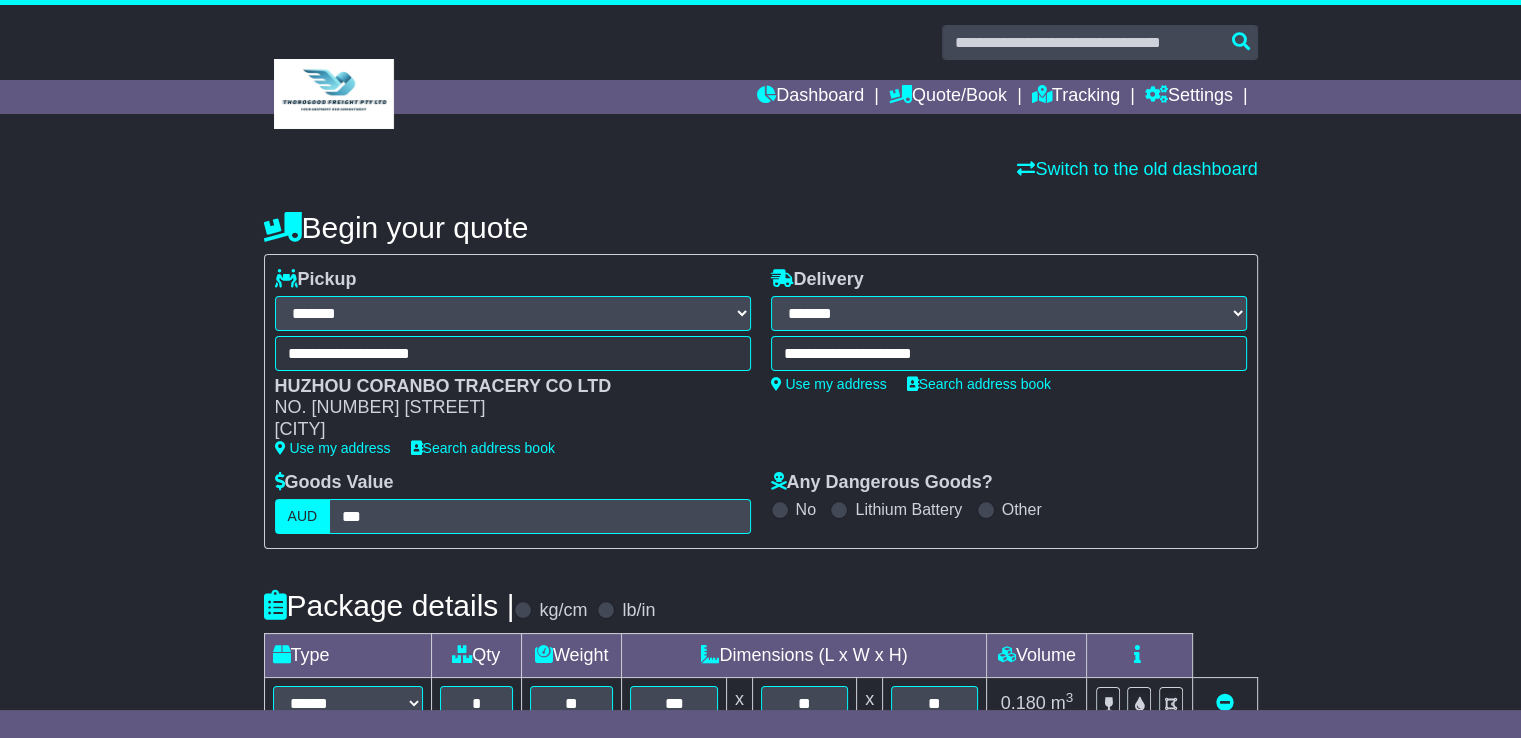 click on "**********" at bounding box center [760, 765] 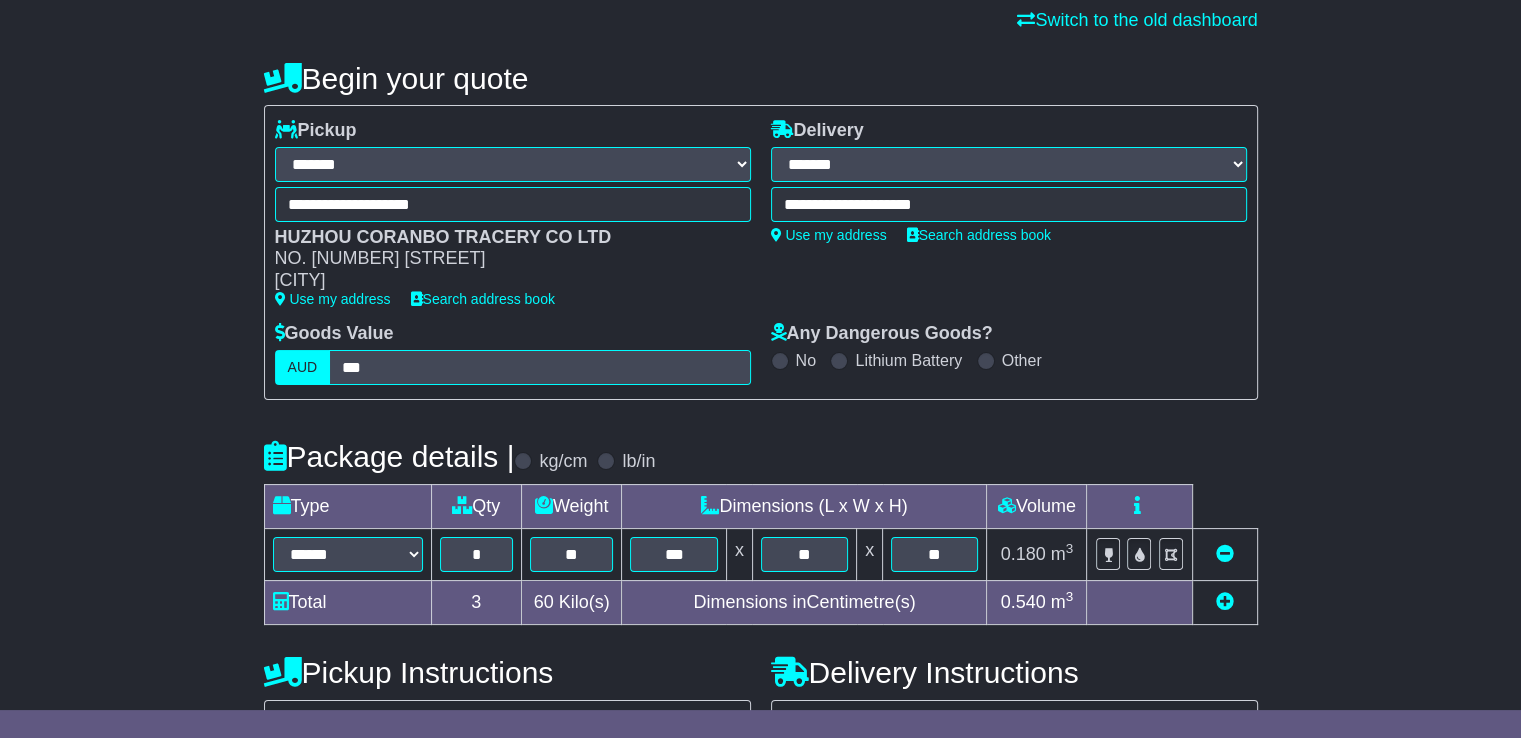 scroll, scrollTop: 160, scrollLeft: 0, axis: vertical 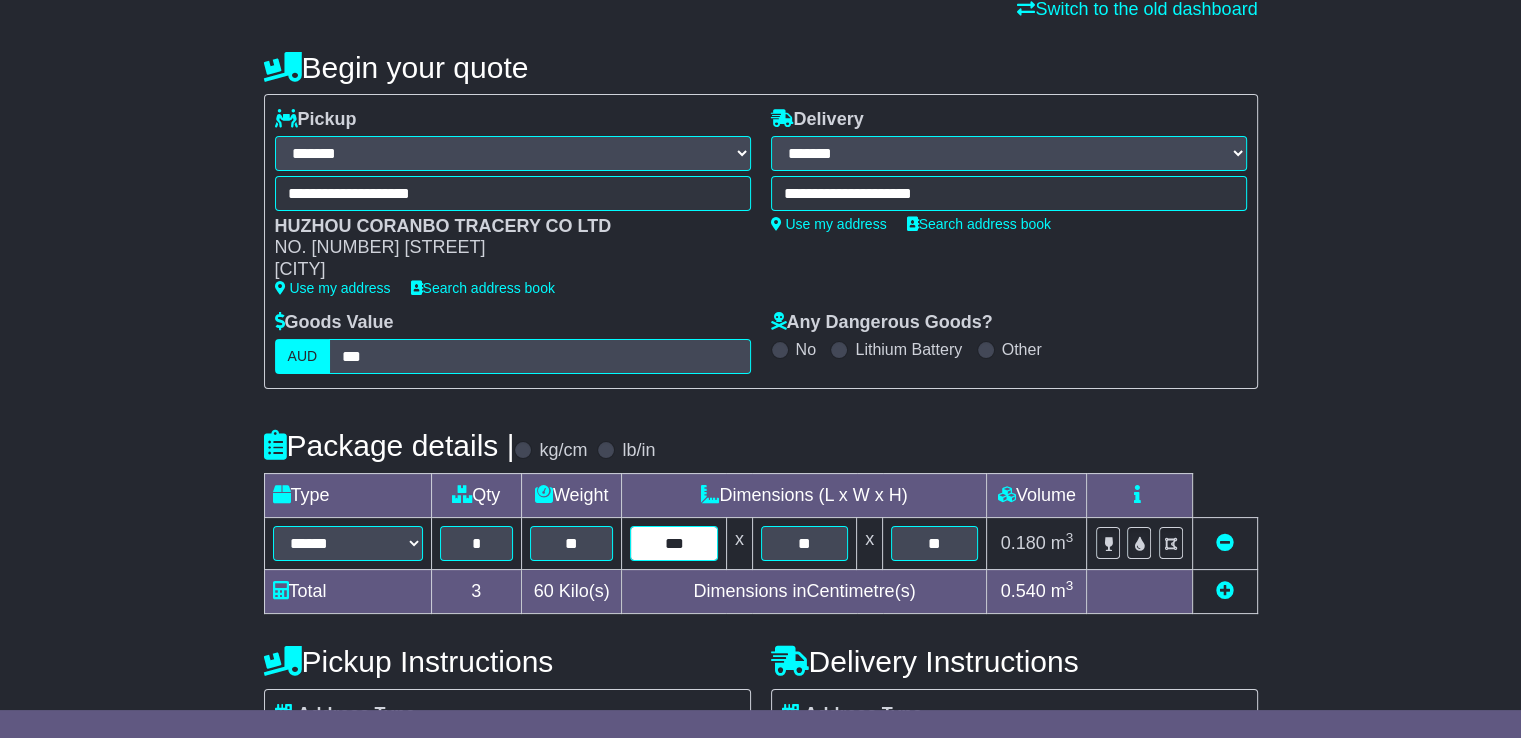 click on "***" at bounding box center [673, 543] 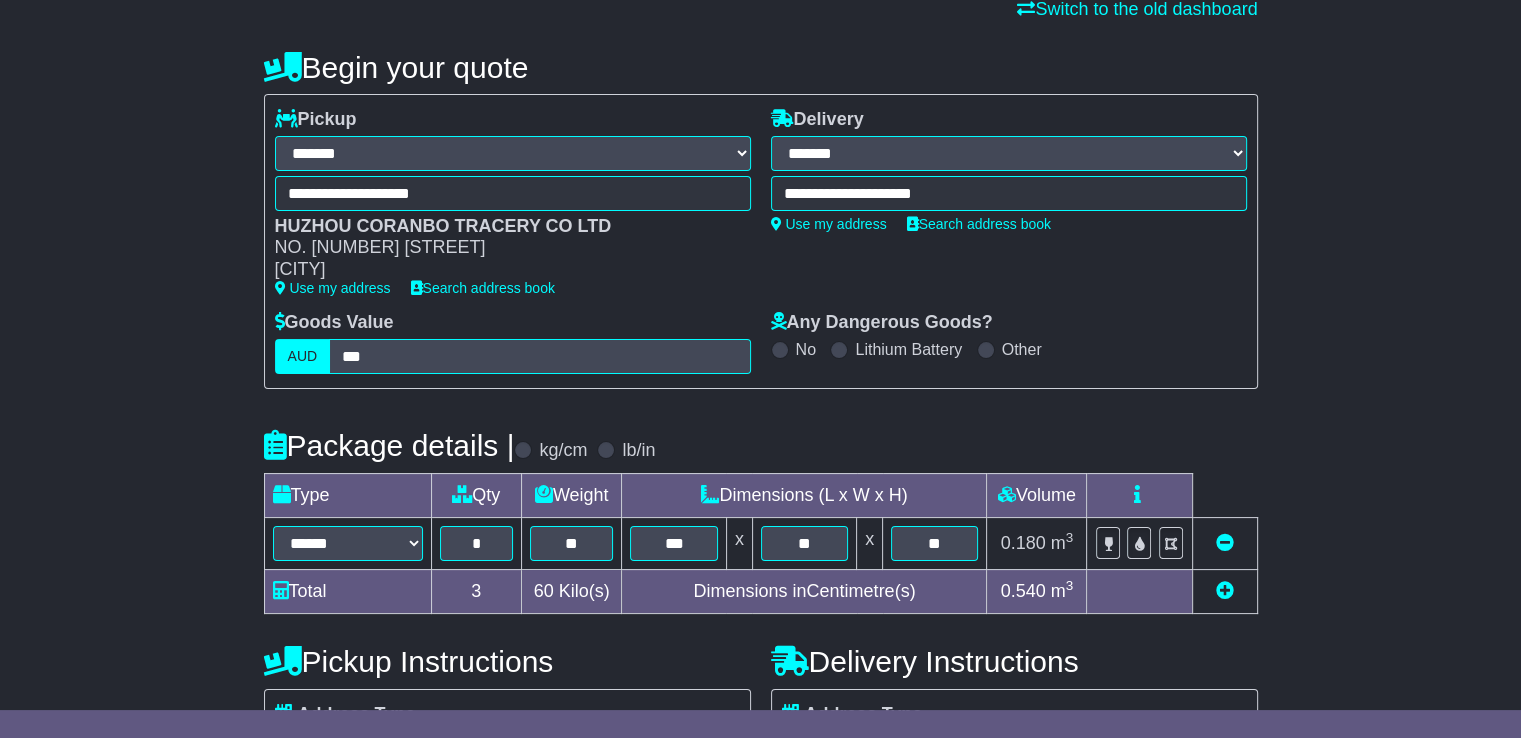 click on "**********" at bounding box center (760, 605) 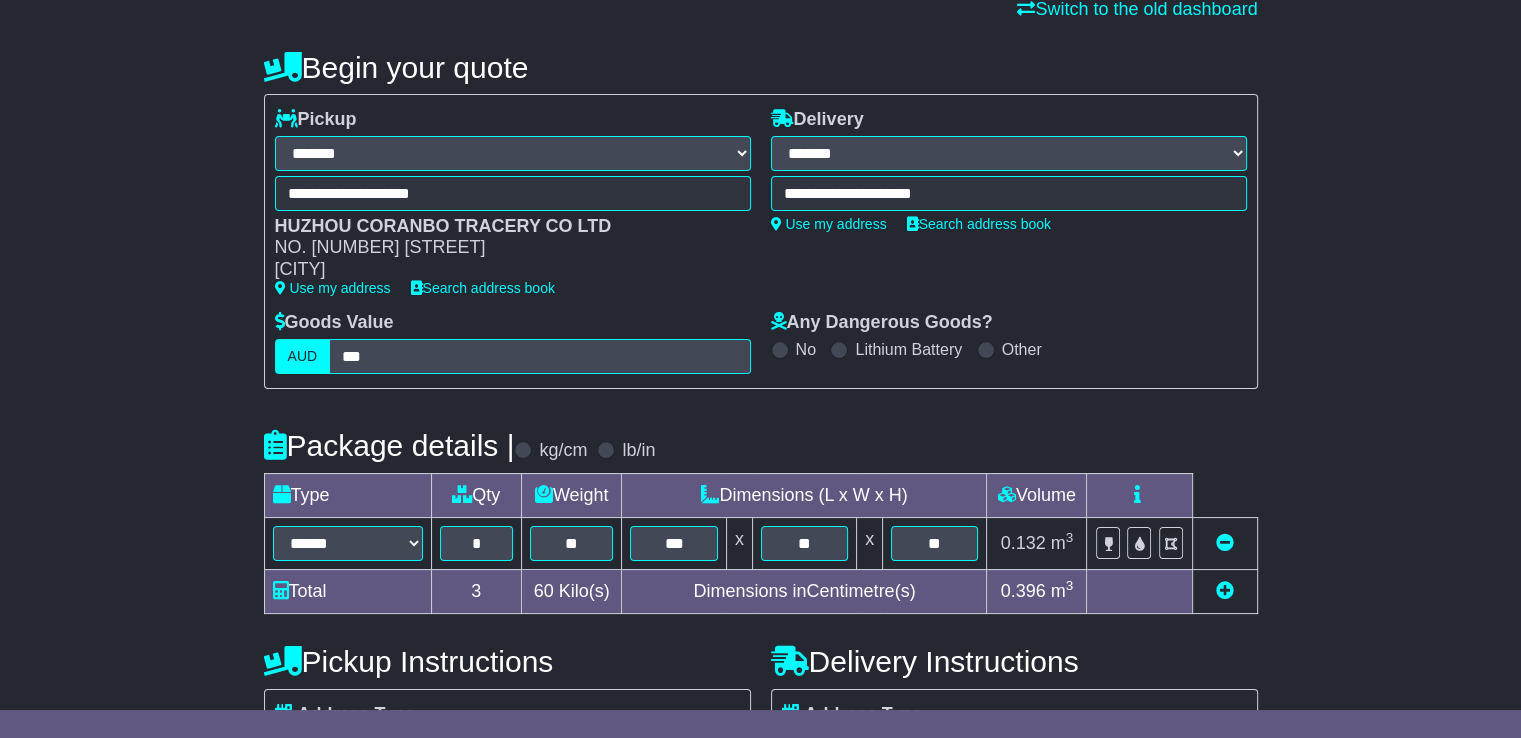 scroll, scrollTop: 641, scrollLeft: 0, axis: vertical 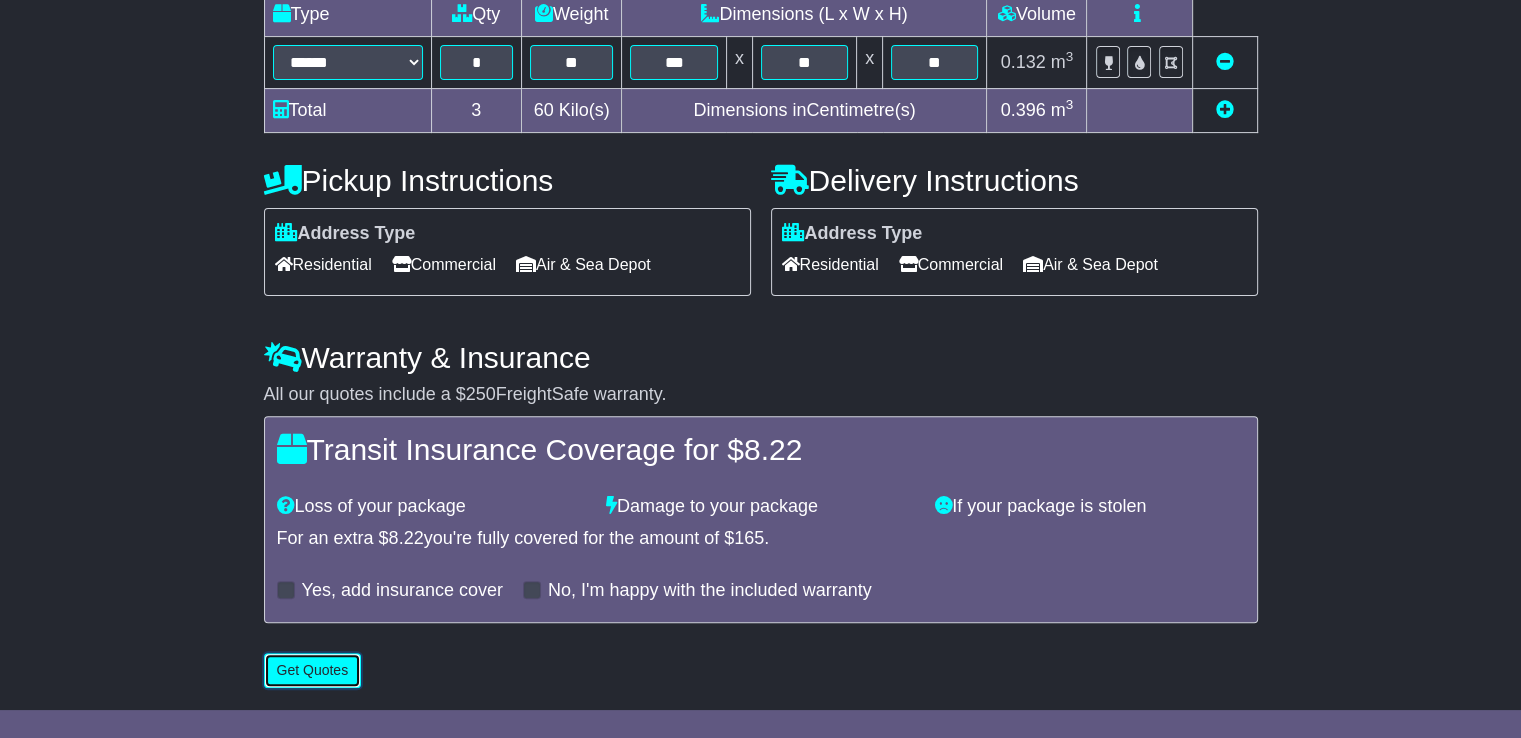 click on "Get Quotes" at bounding box center [313, 670] 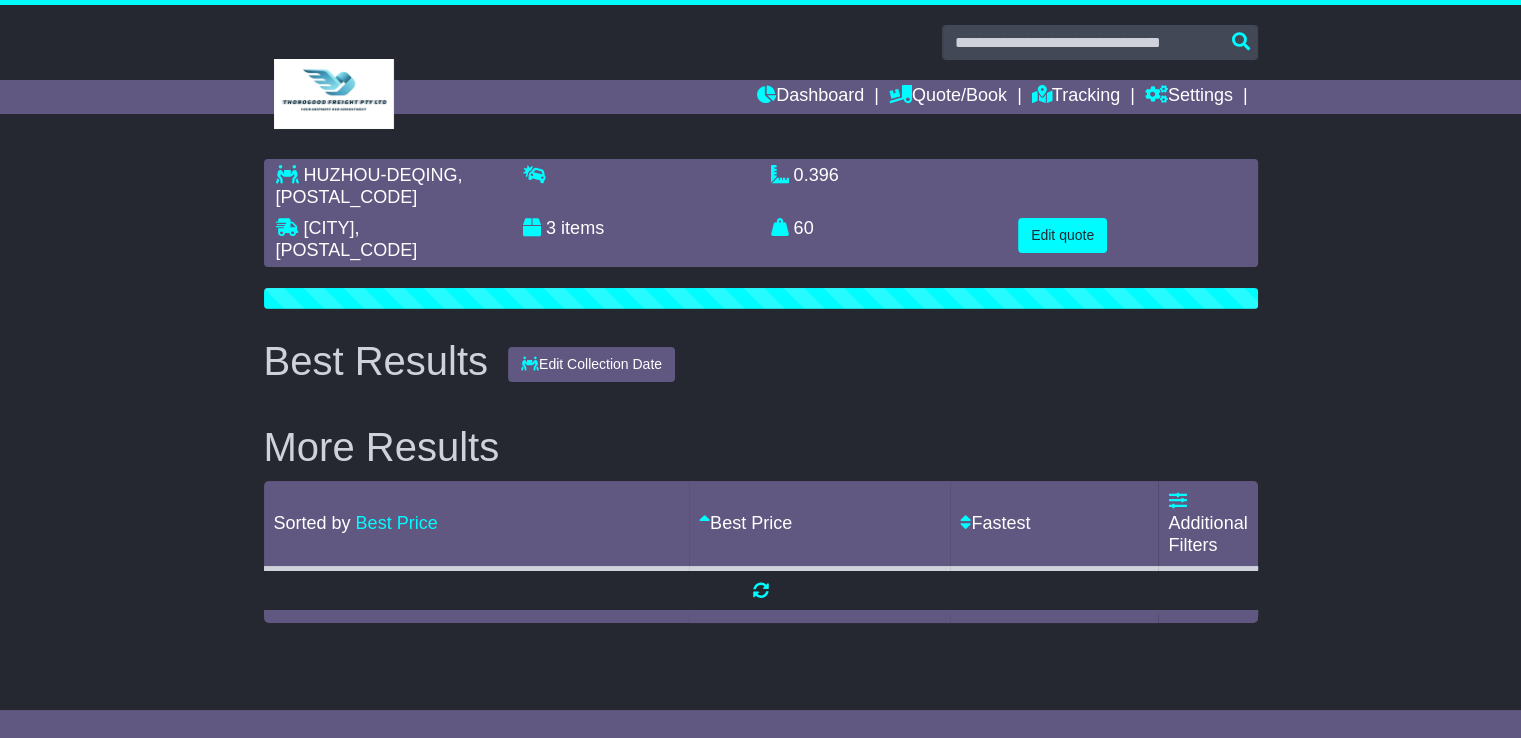 scroll, scrollTop: 0, scrollLeft: 0, axis: both 